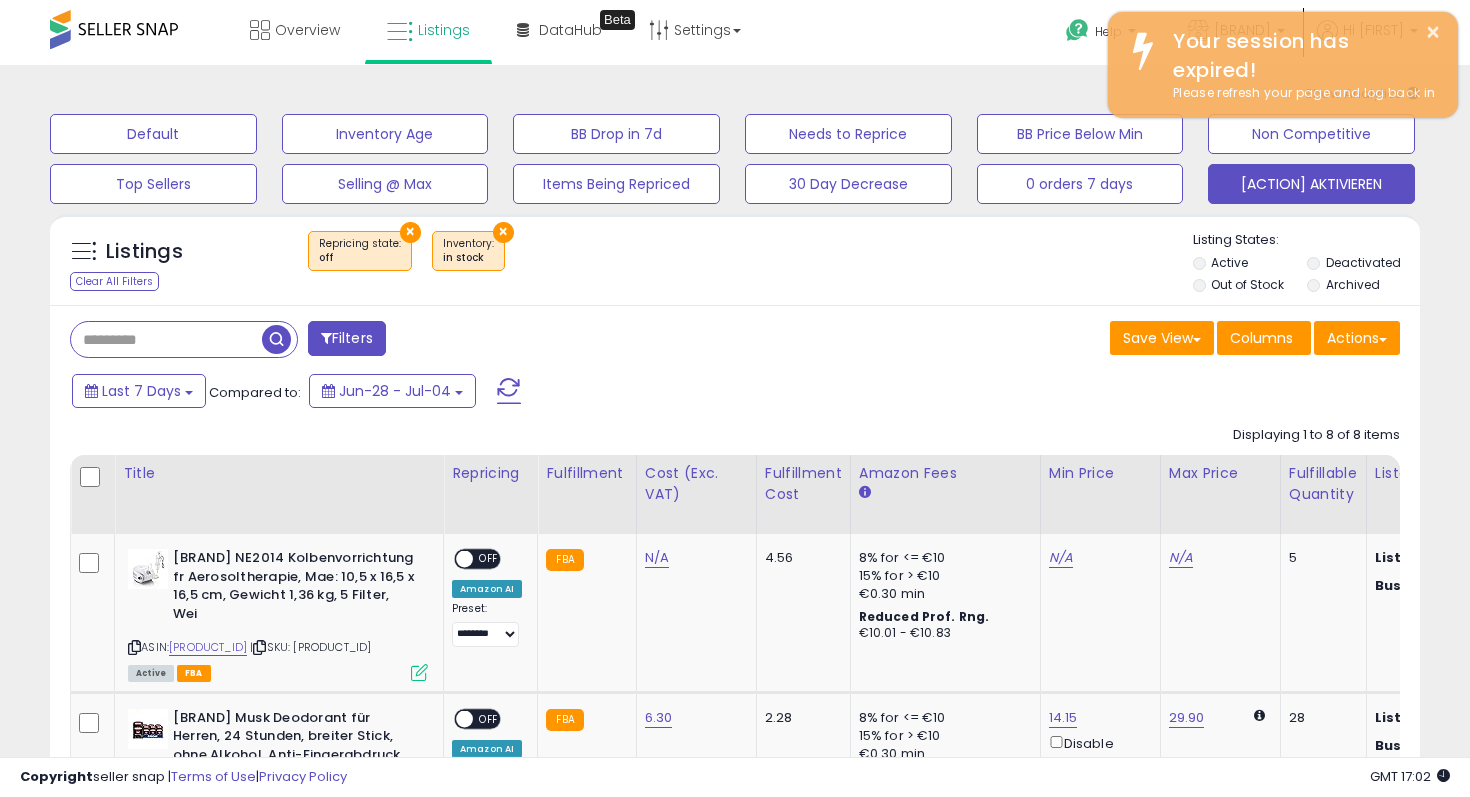 scroll, scrollTop: 0, scrollLeft: 0, axis: both 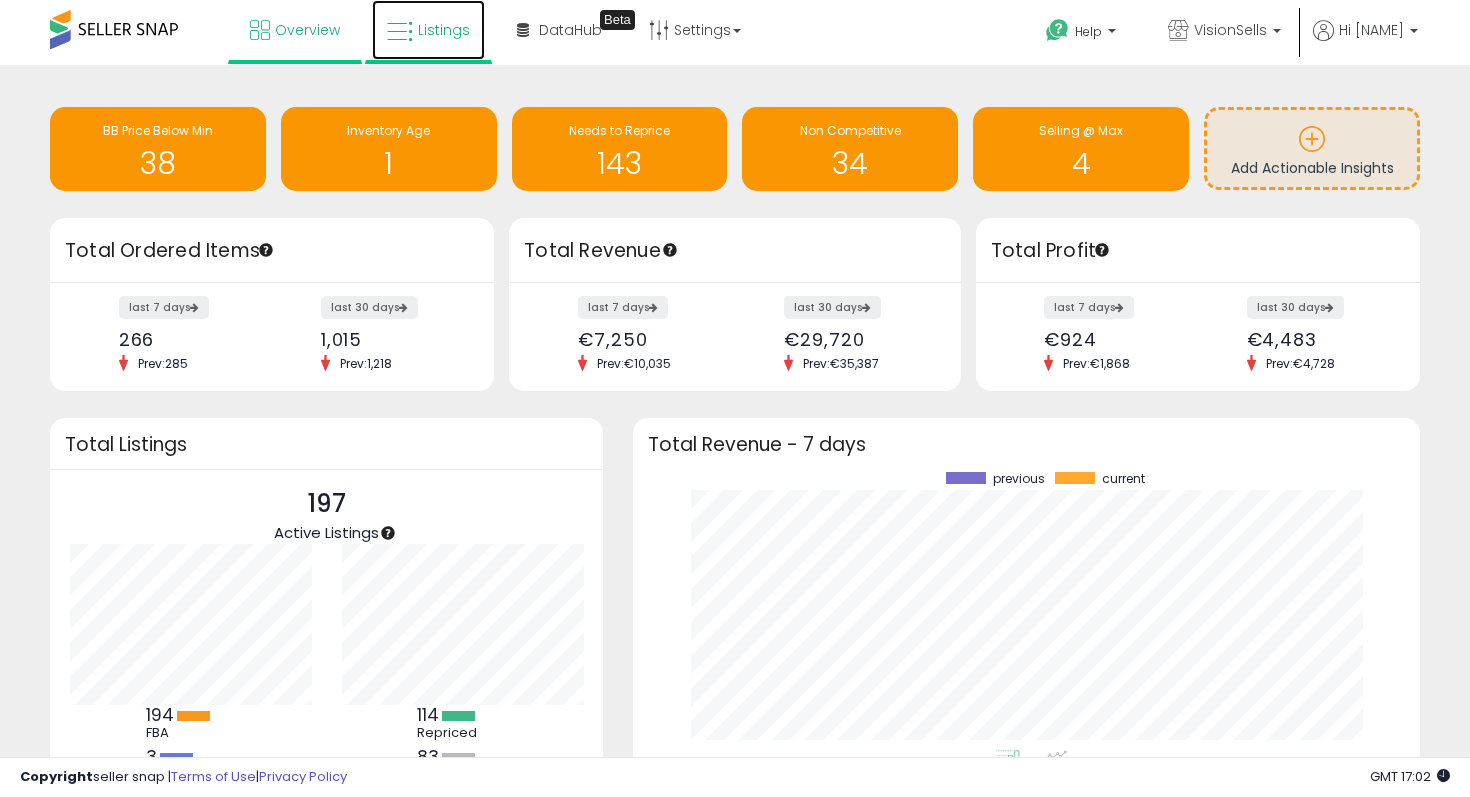 click on "Listings" at bounding box center (444, 30) 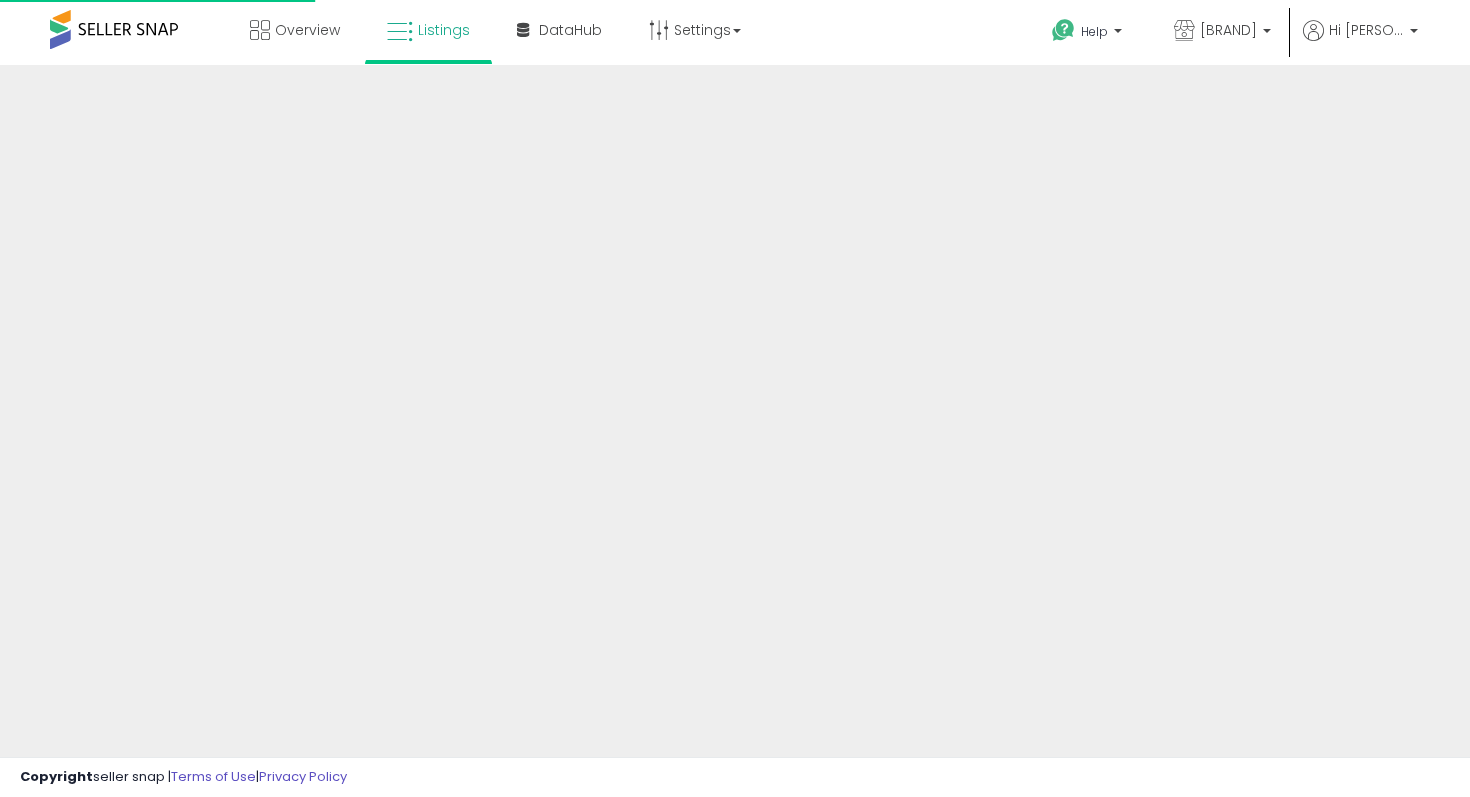 scroll, scrollTop: 0, scrollLeft: 0, axis: both 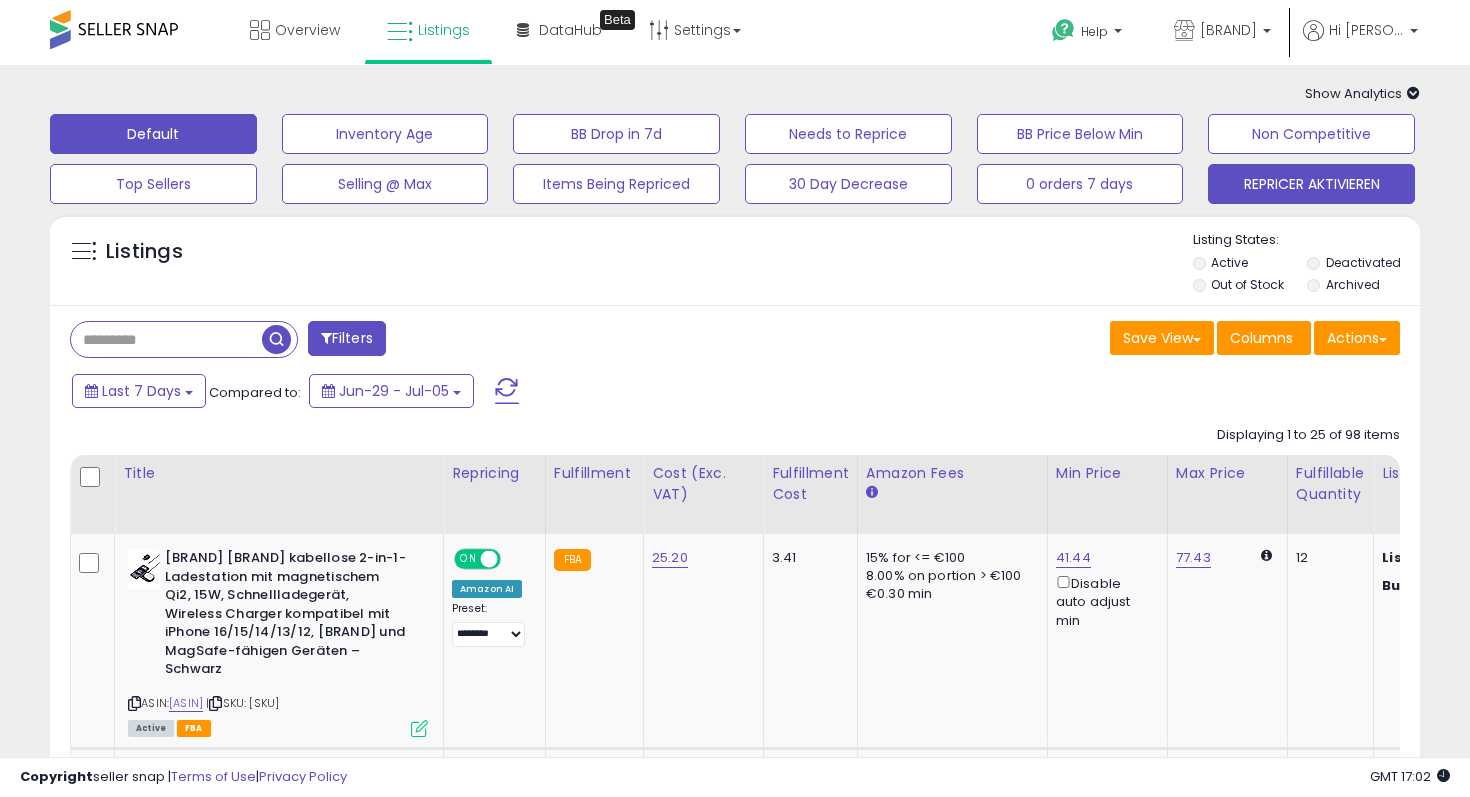 click on "REPRICER AKTIVIEREN" at bounding box center (385, 134) 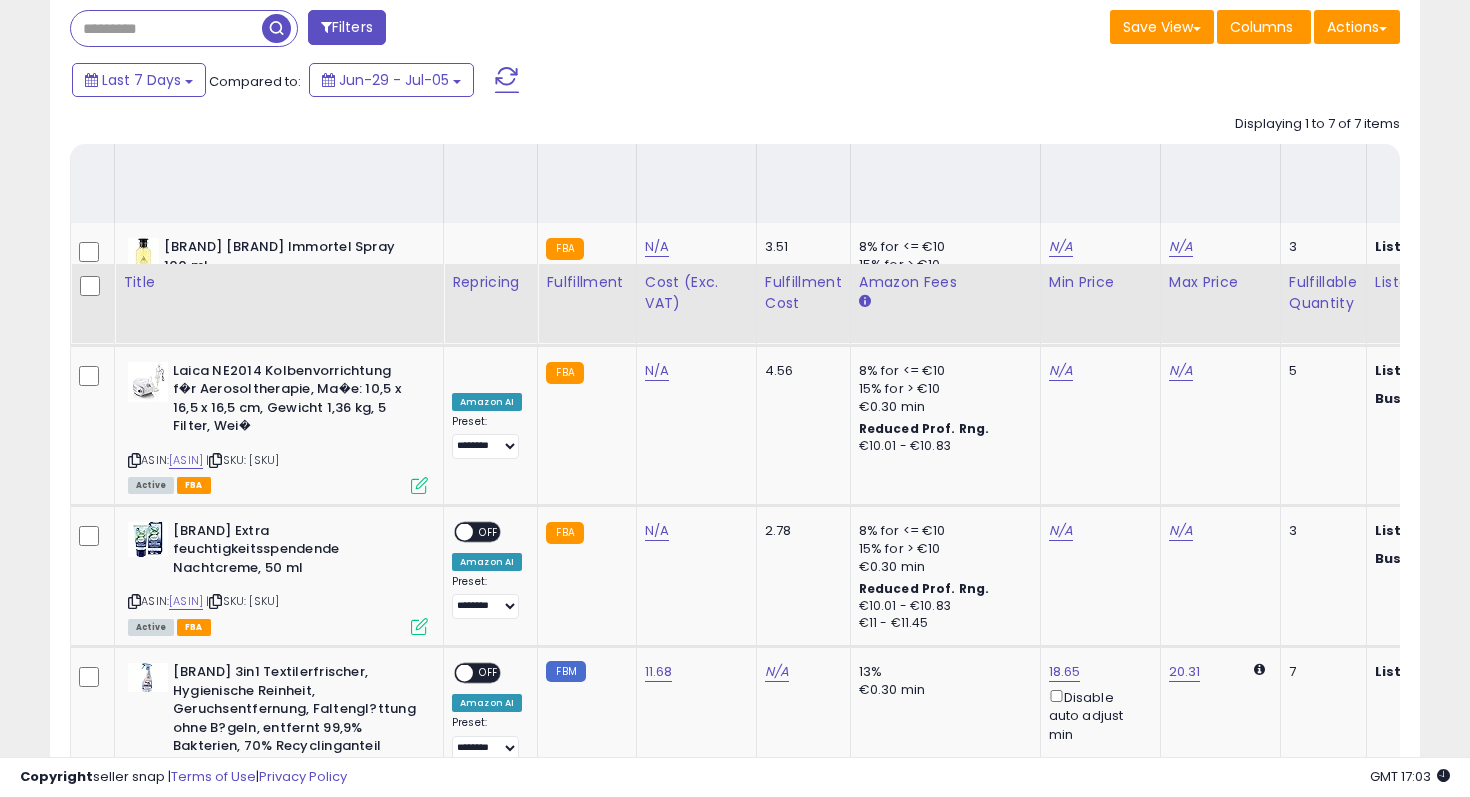 scroll, scrollTop: 0, scrollLeft: 0, axis: both 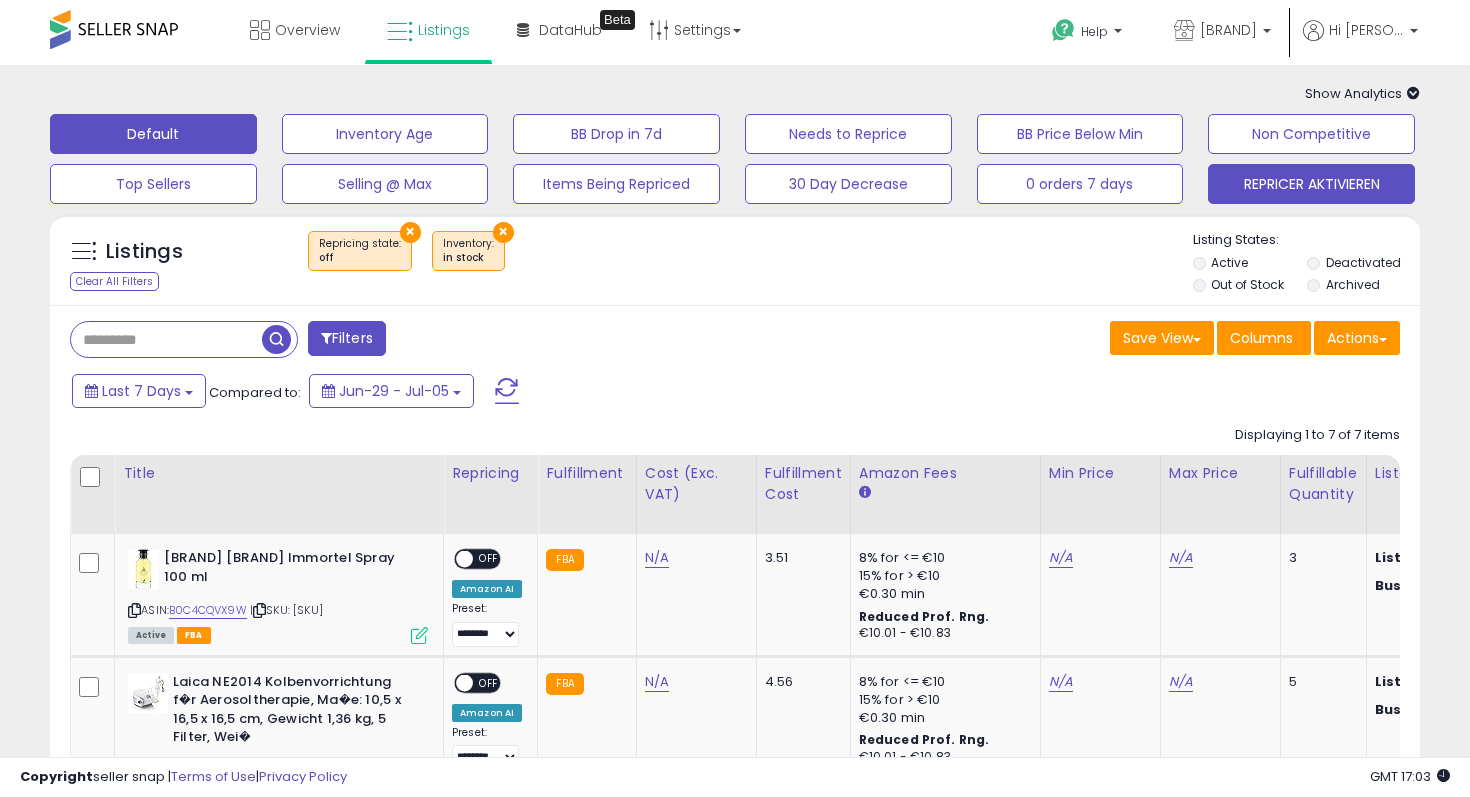 click on "Default" at bounding box center (153, 134) 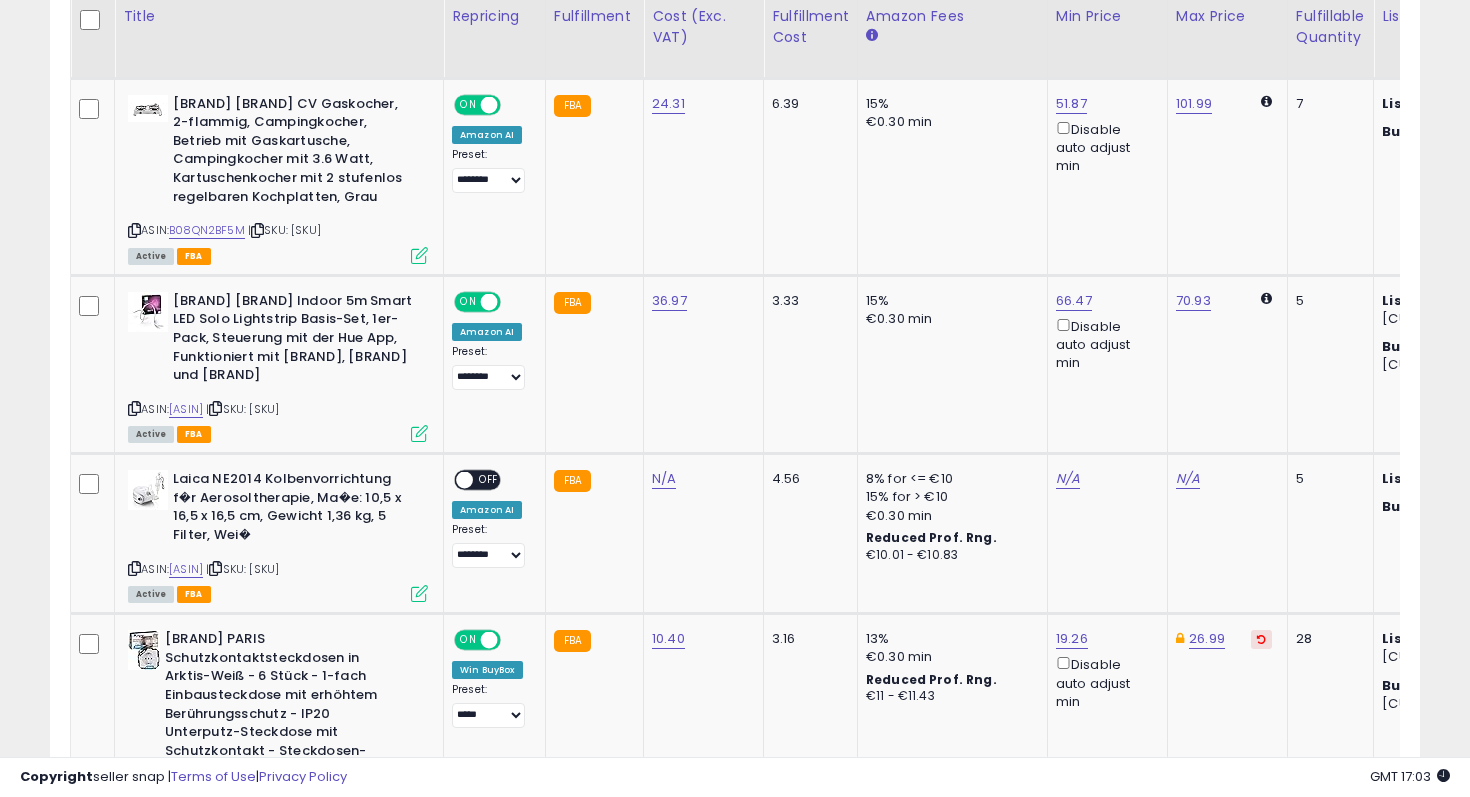 scroll, scrollTop: 1153, scrollLeft: 0, axis: vertical 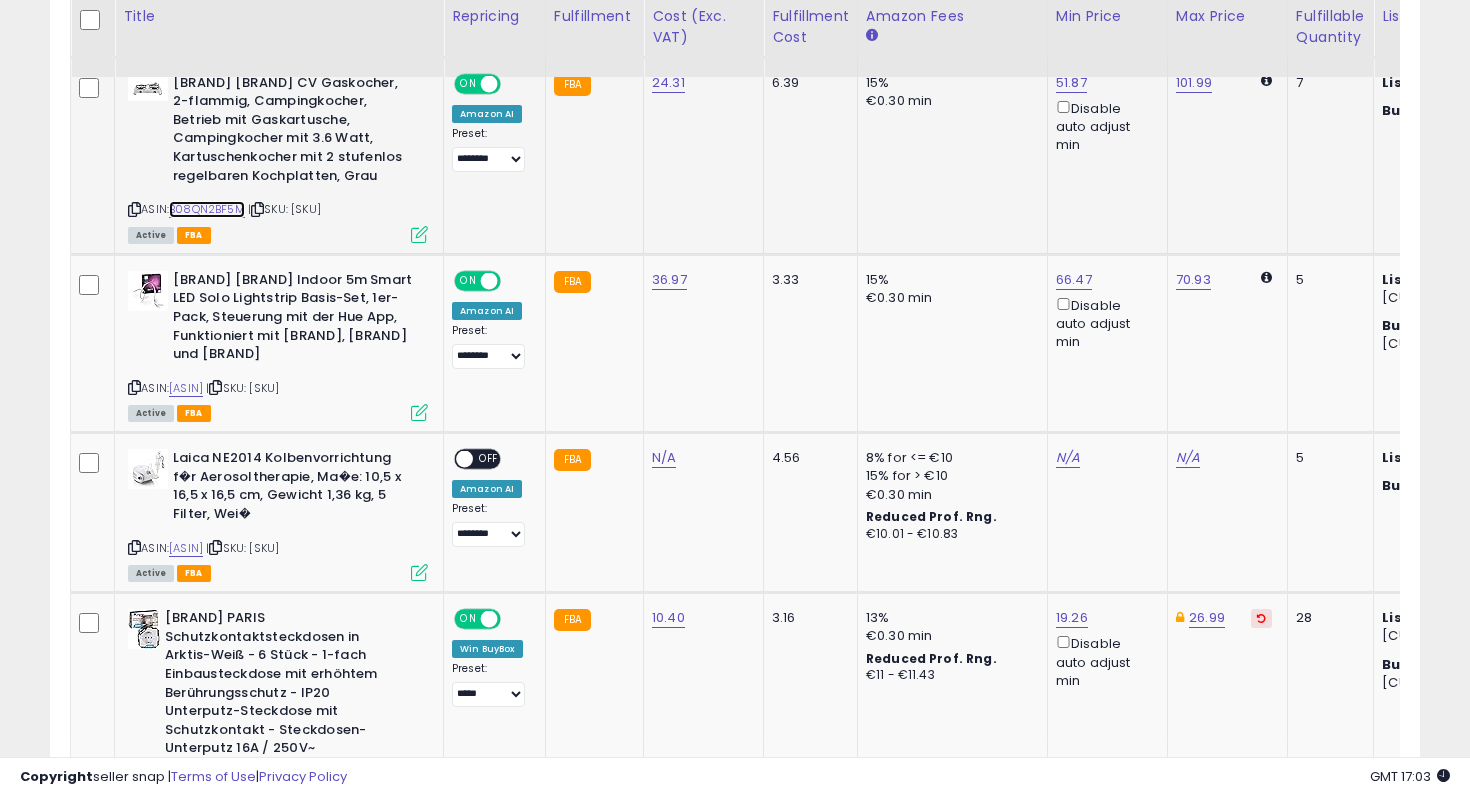 click on "B08QN2BF5M" at bounding box center (207, 209) 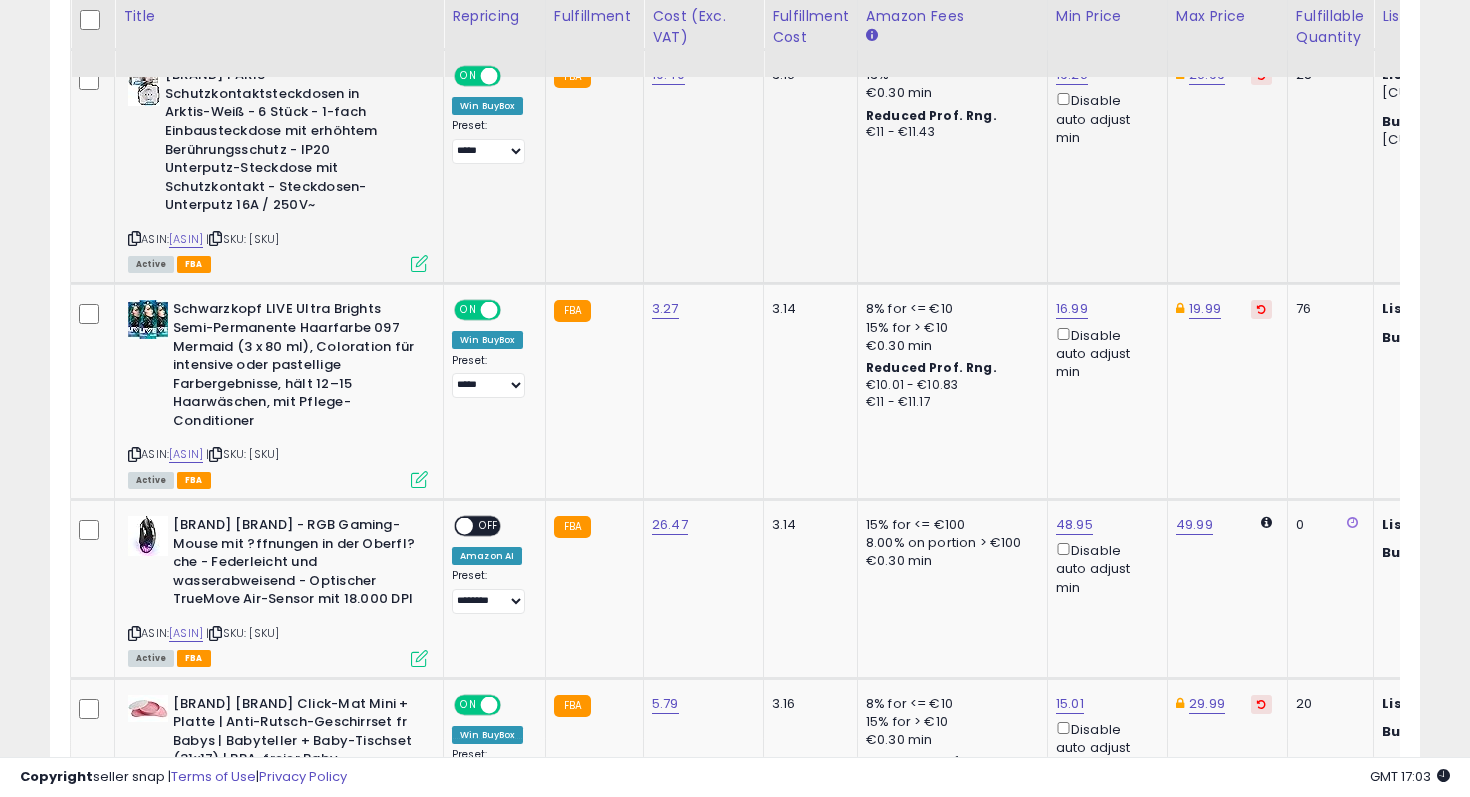 scroll, scrollTop: 1693, scrollLeft: 0, axis: vertical 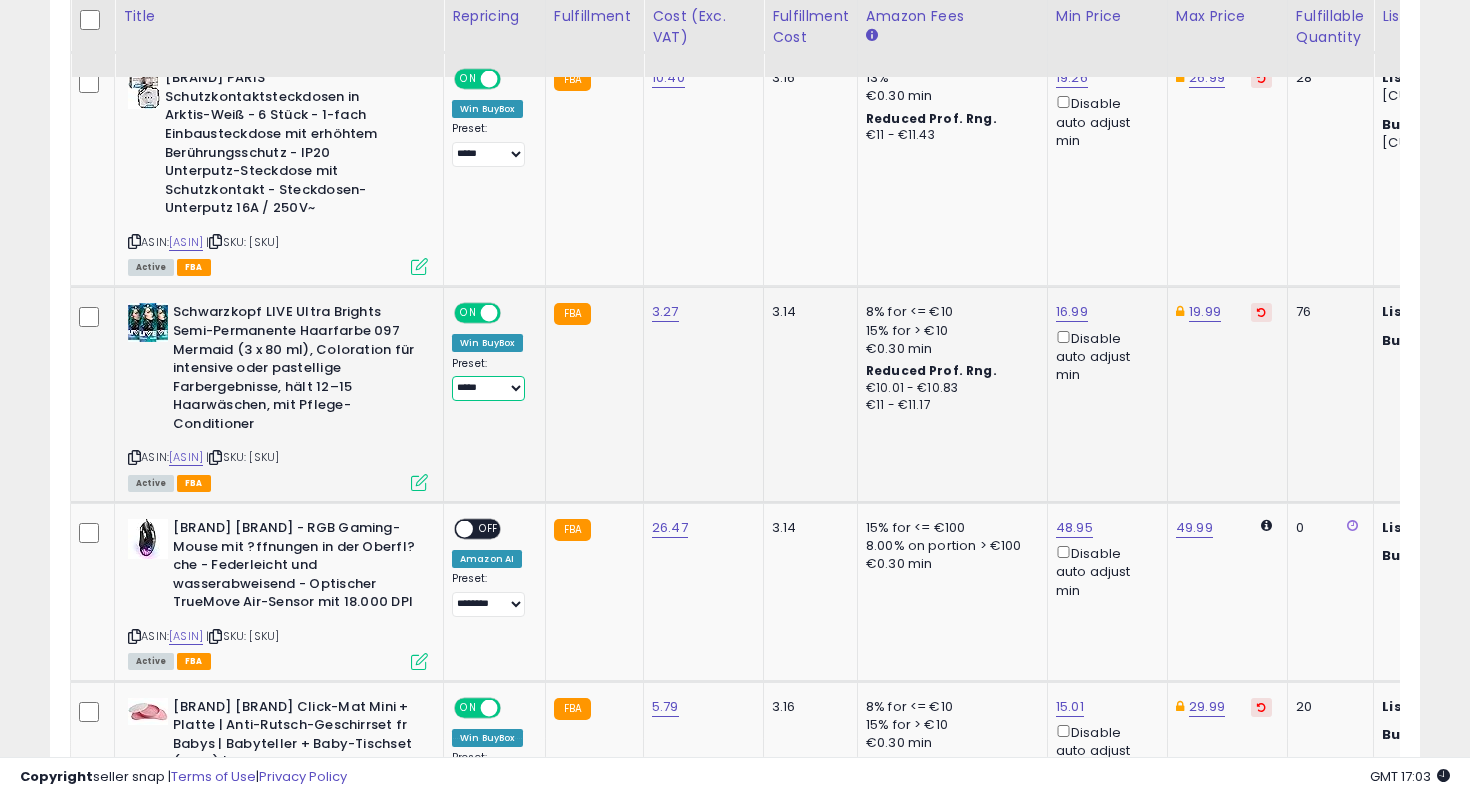 click on "**********" at bounding box center (488, 388) 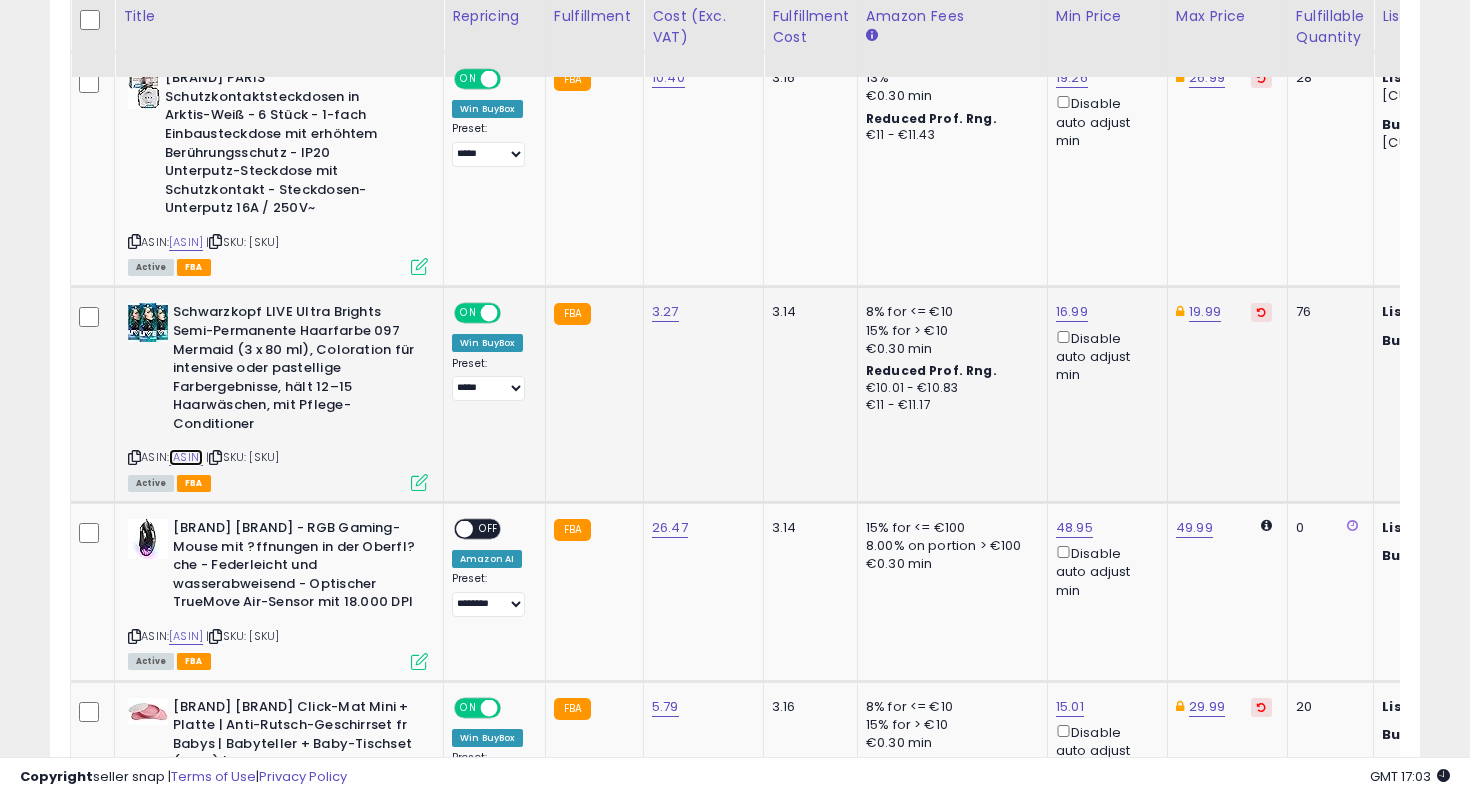click on "B0DHZSFGG7" at bounding box center [186, 457] 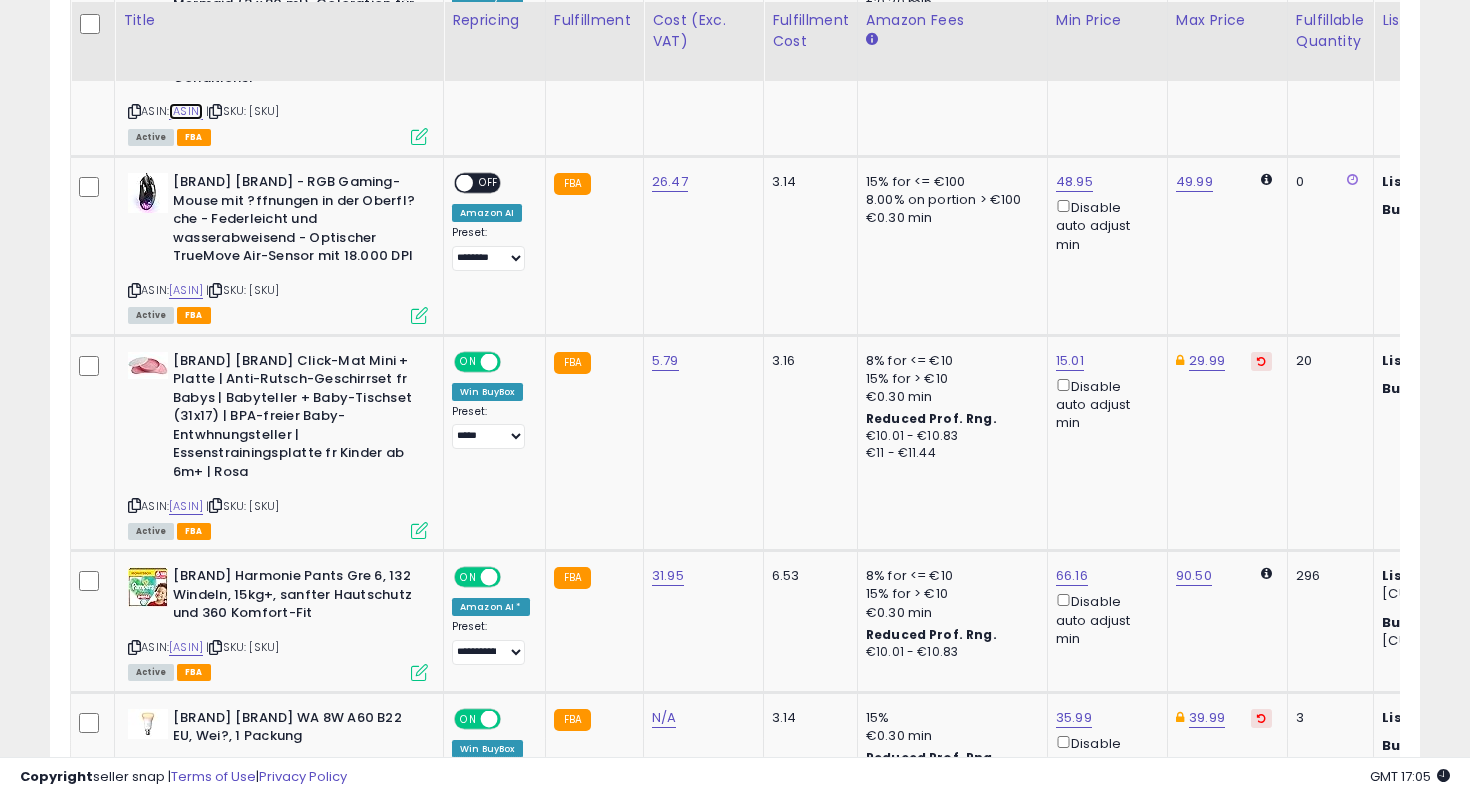 scroll, scrollTop: 2044, scrollLeft: 0, axis: vertical 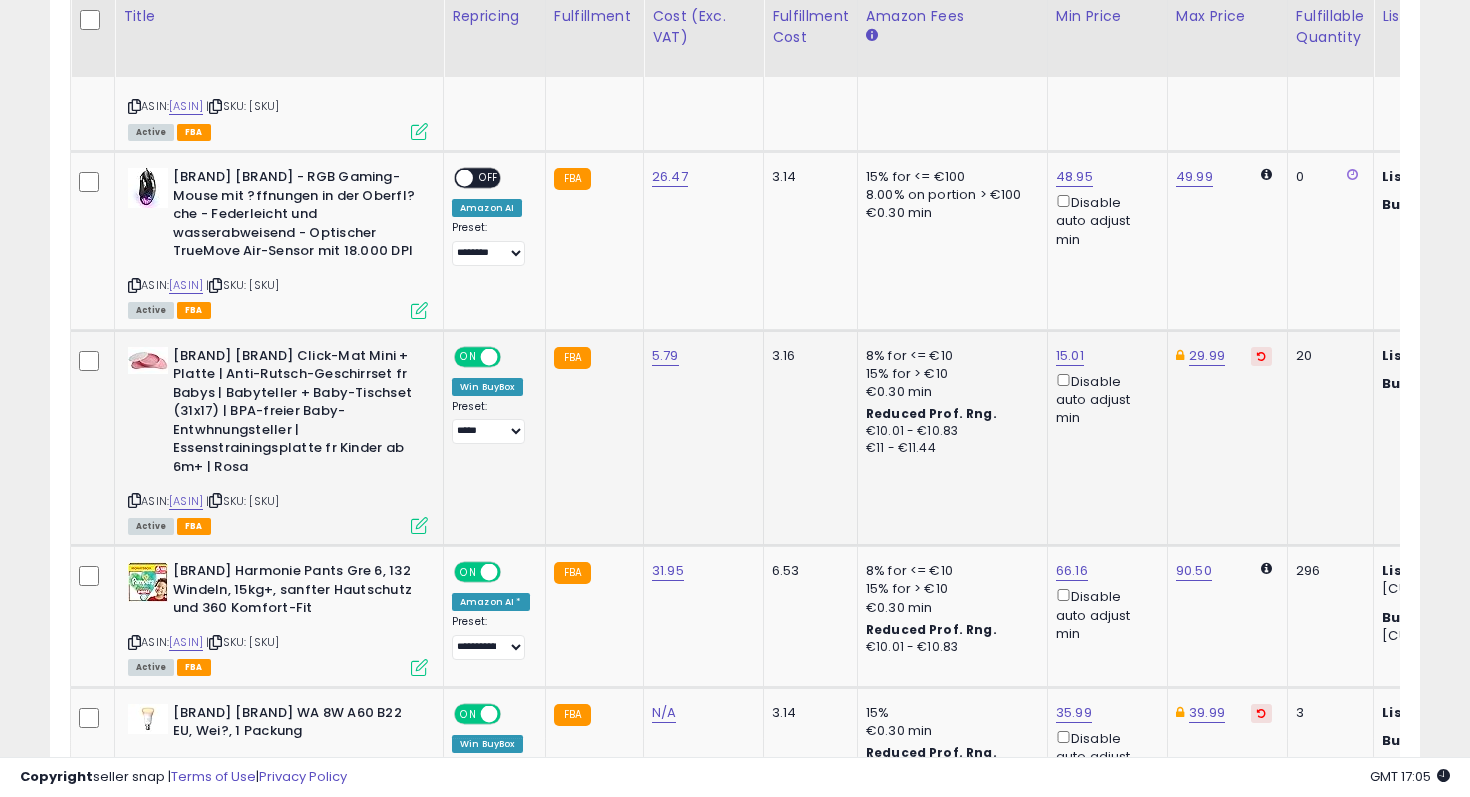 click on "ASIN:  B091D45HR7    |   SKU: 72-WIB4-NA5X Active FBA" at bounding box center (278, 440) 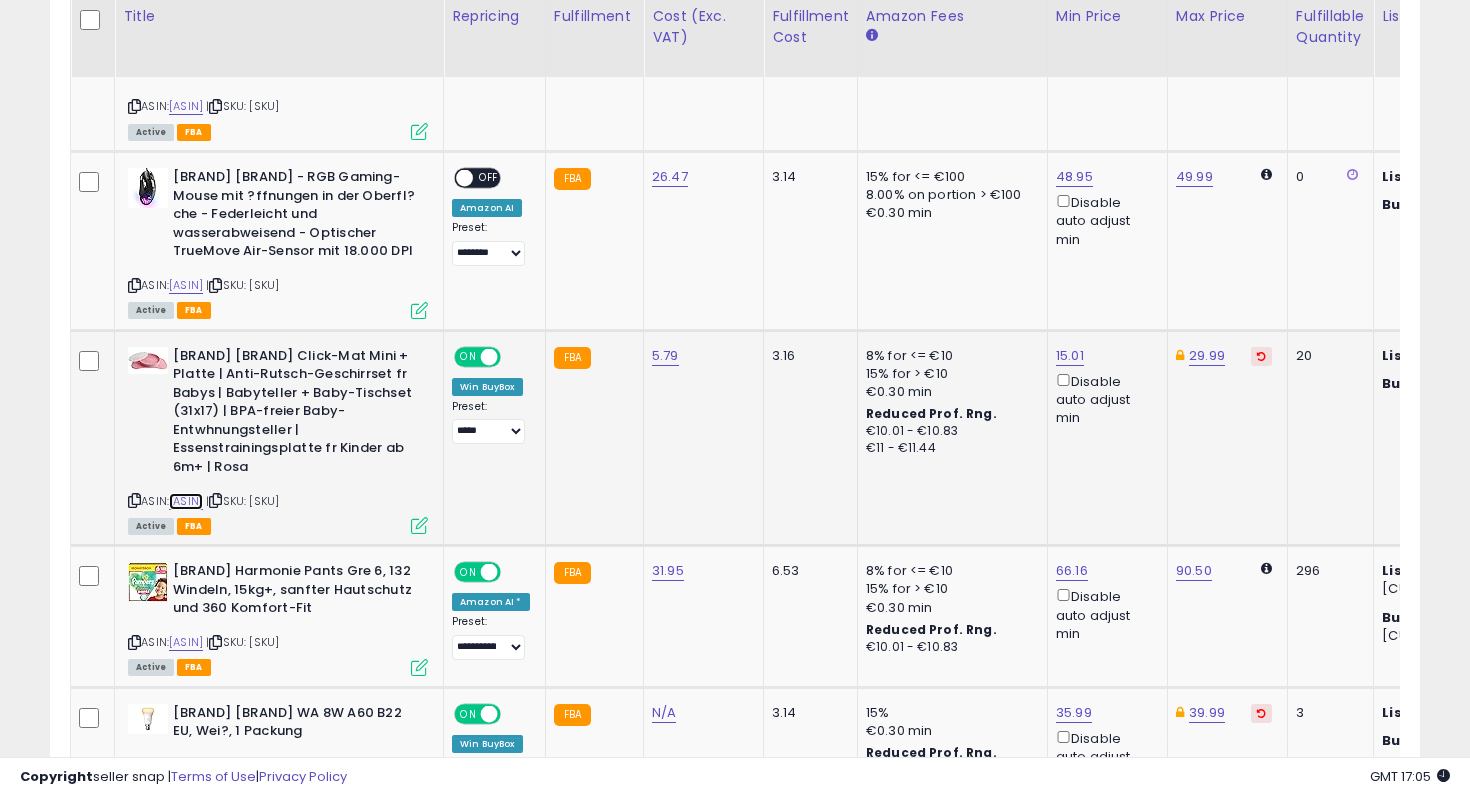 click on "B091D45HR7" at bounding box center (186, 501) 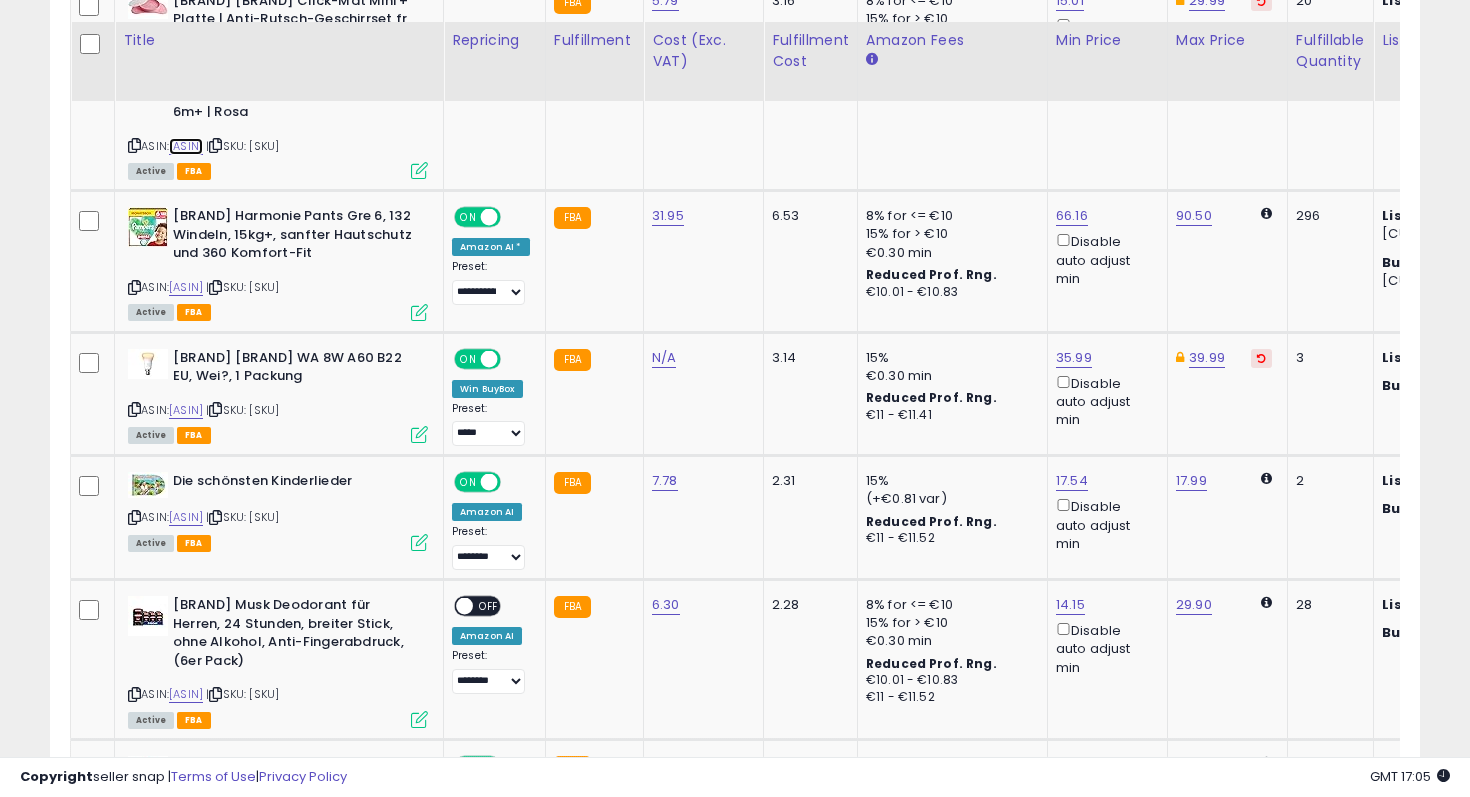 scroll, scrollTop: 2423, scrollLeft: 0, axis: vertical 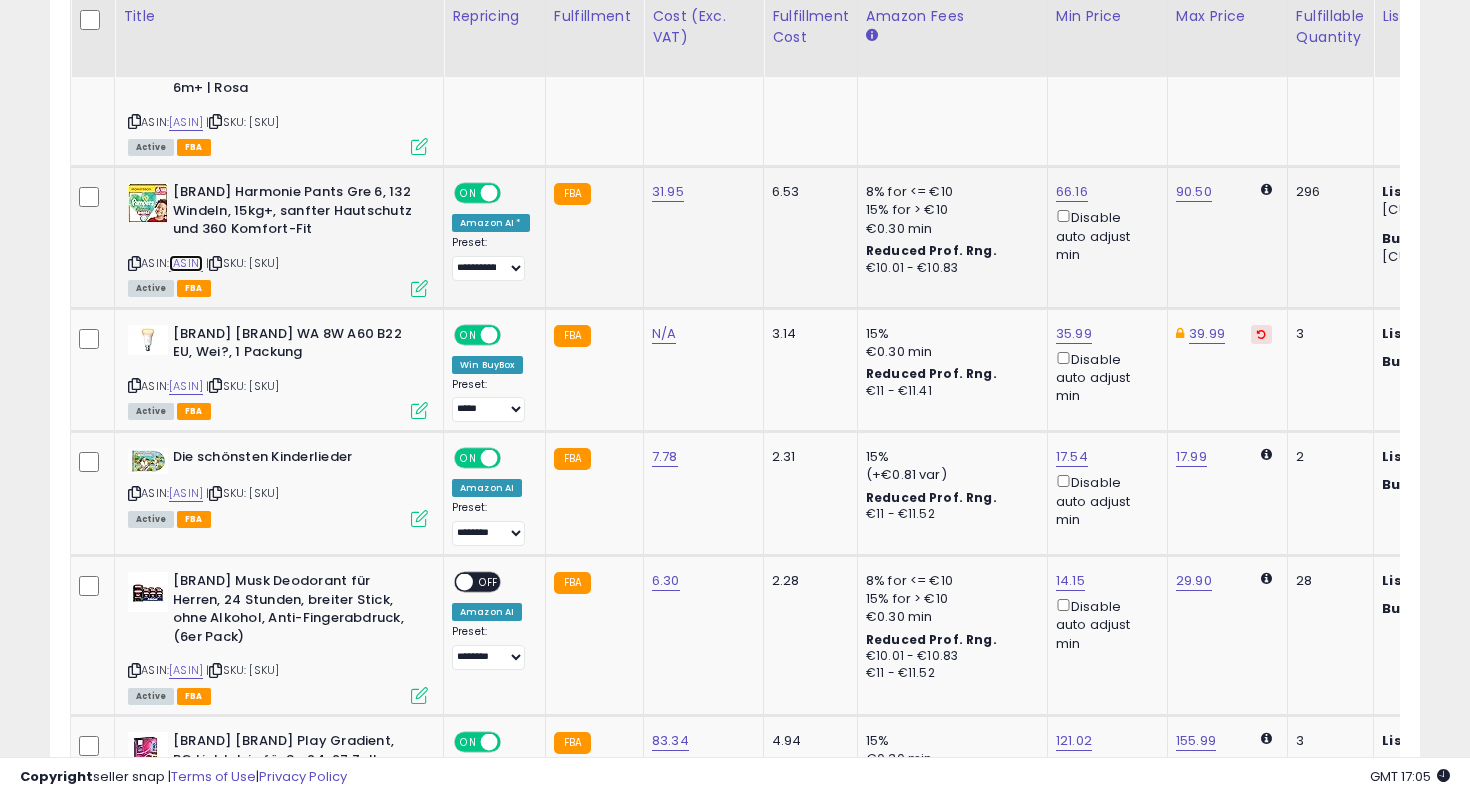 click on "B0BLW4FSZF" at bounding box center [186, 263] 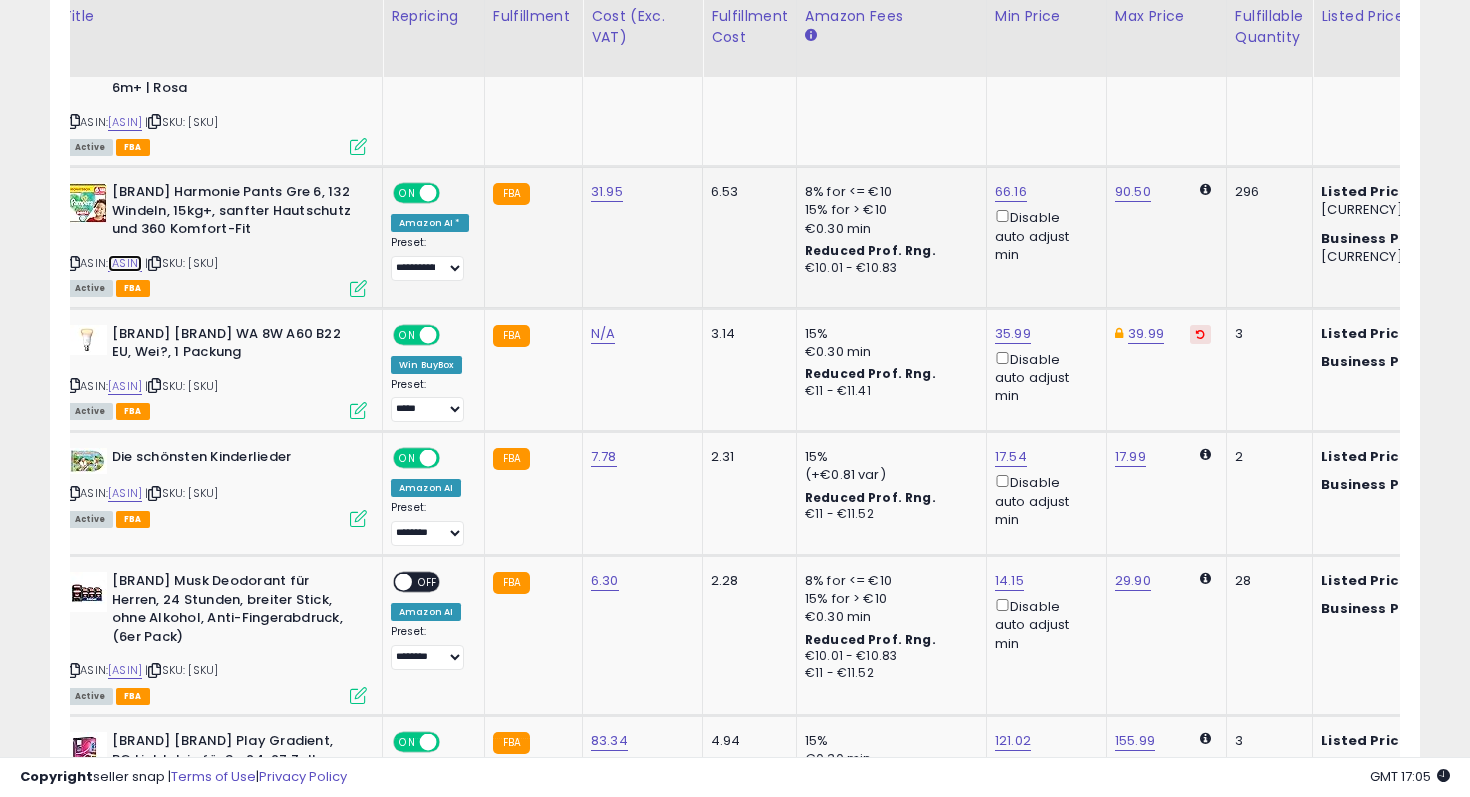 scroll, scrollTop: 0, scrollLeft: 189, axis: horizontal 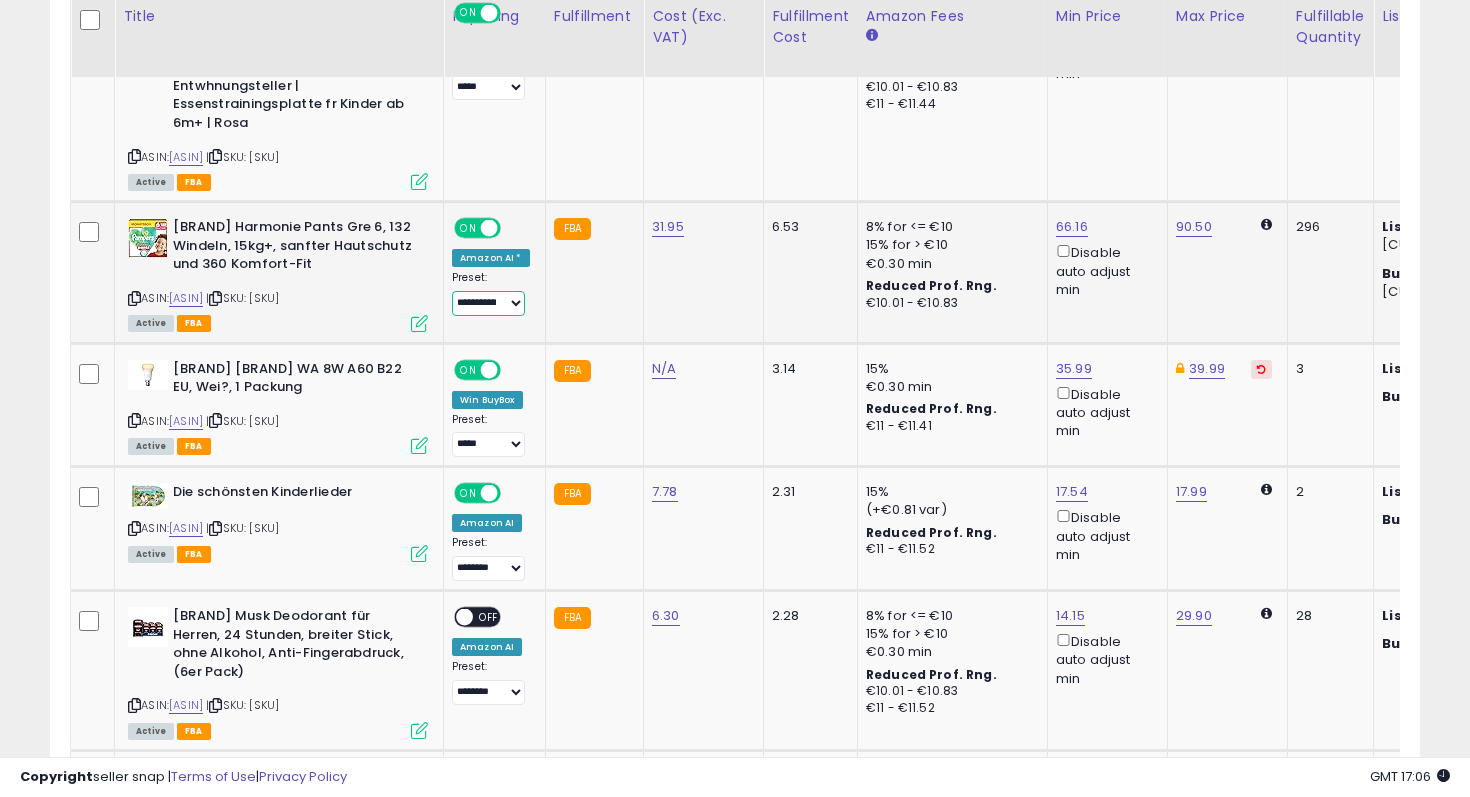 click on "**********" at bounding box center [488, 303] 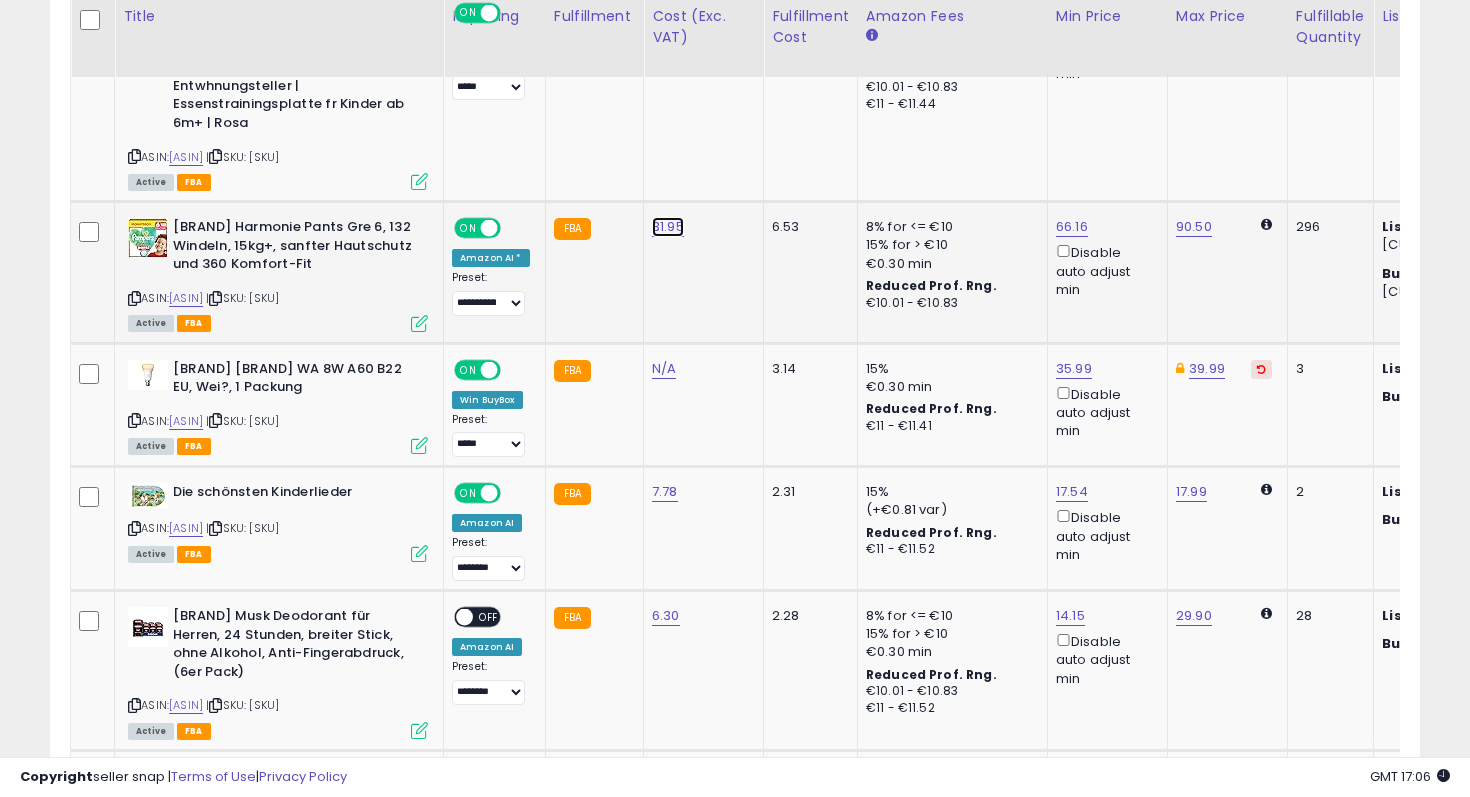 click on "31.95" at bounding box center (670, -1830) 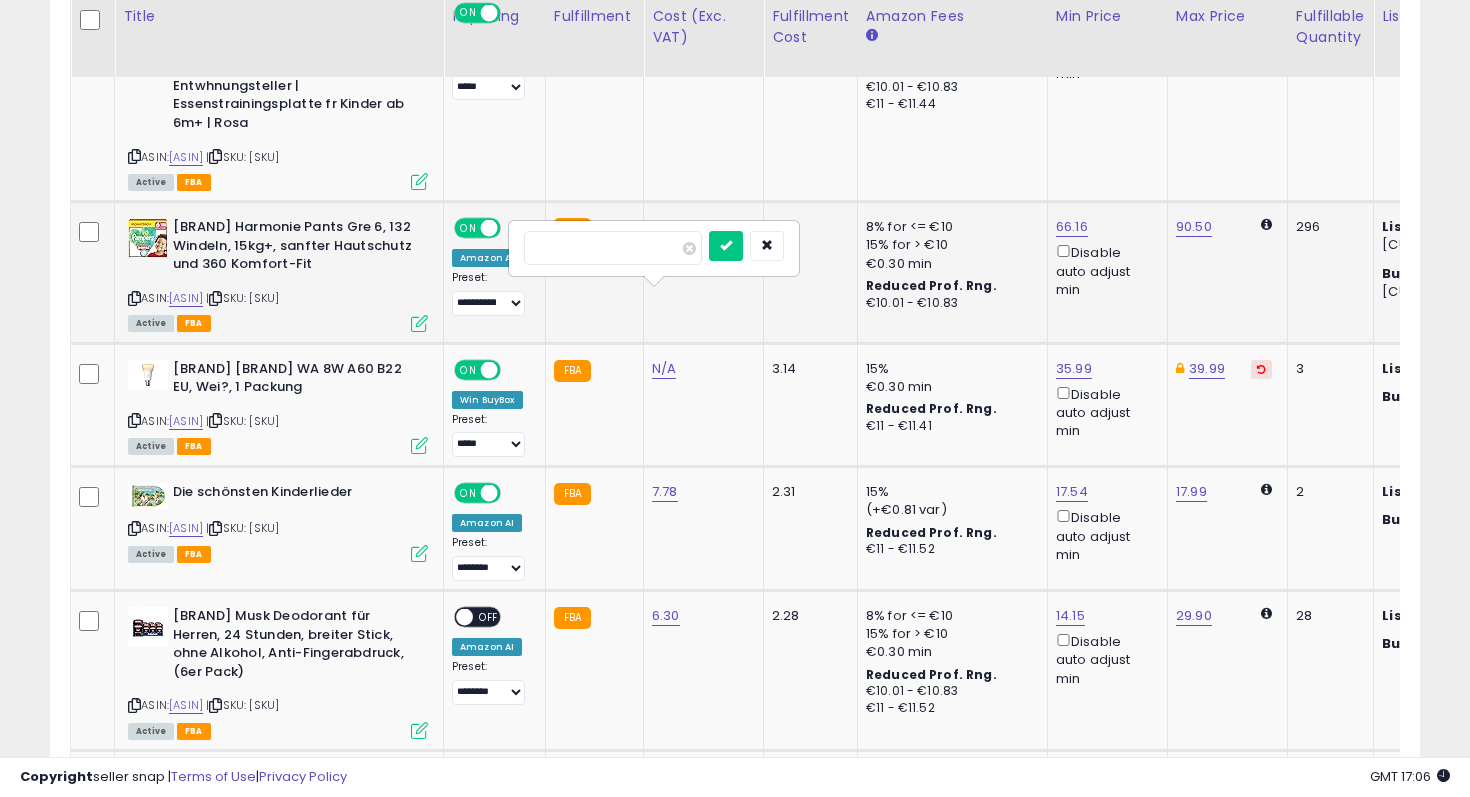 click on "*****" at bounding box center [613, 248] 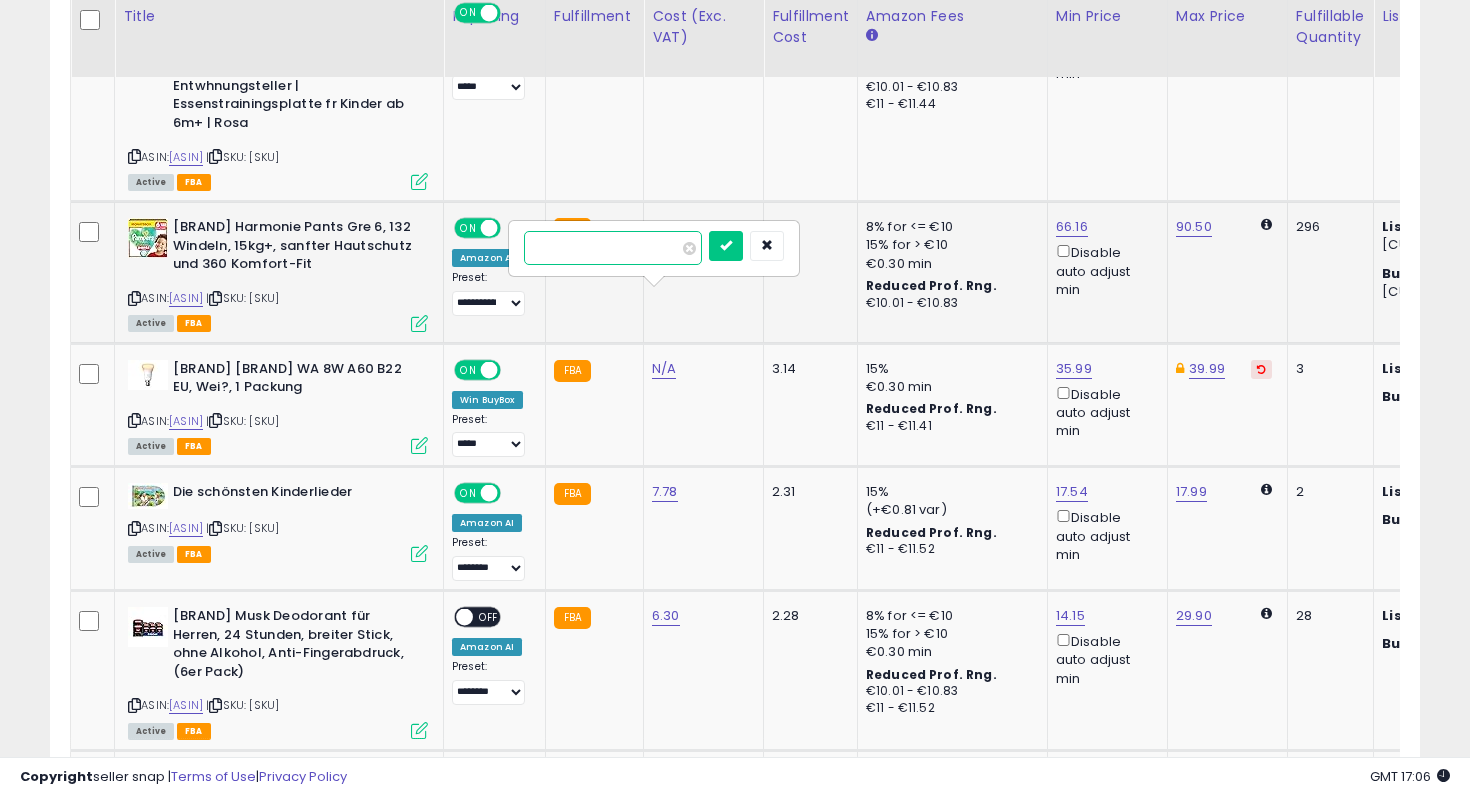 paste 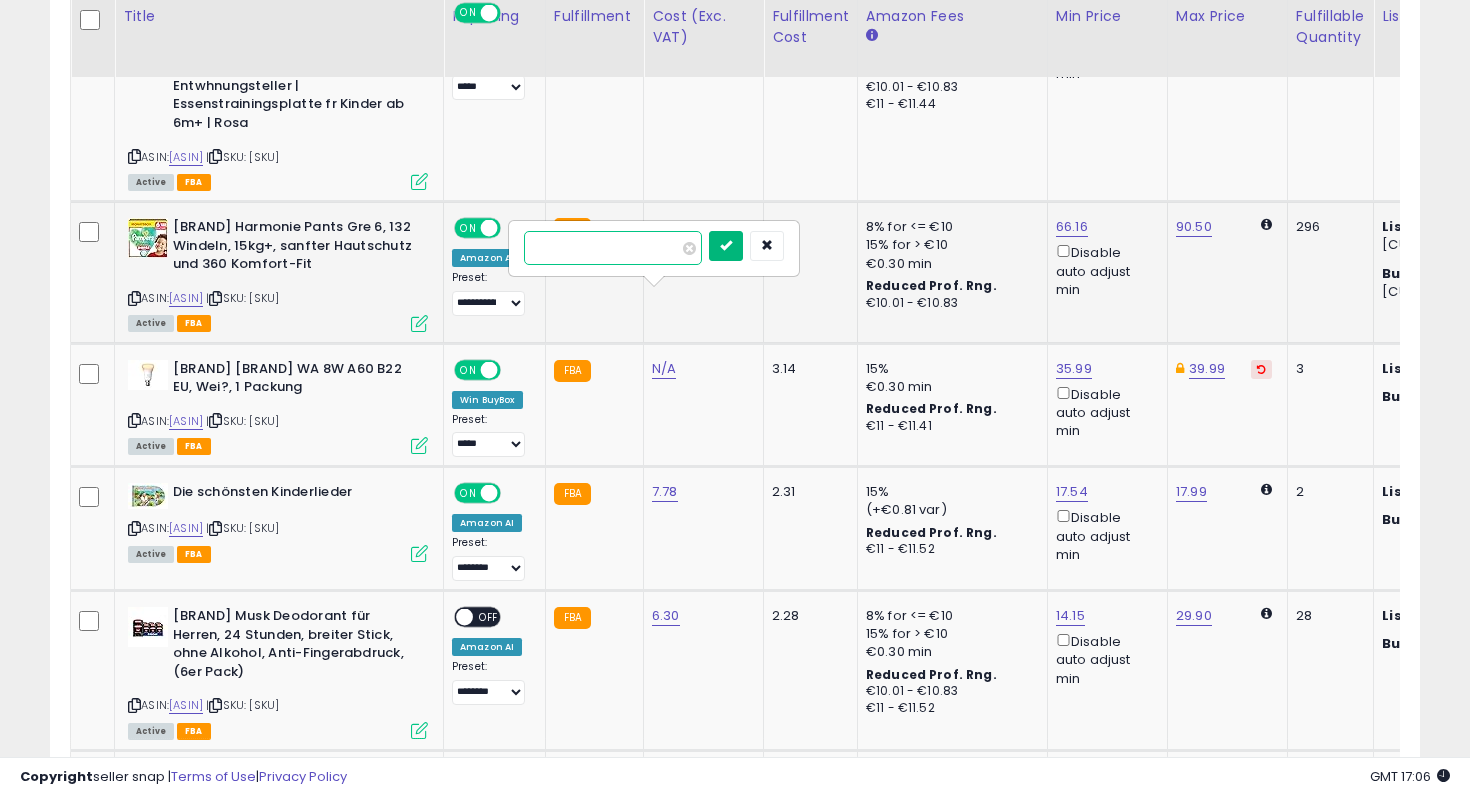 type on "*****" 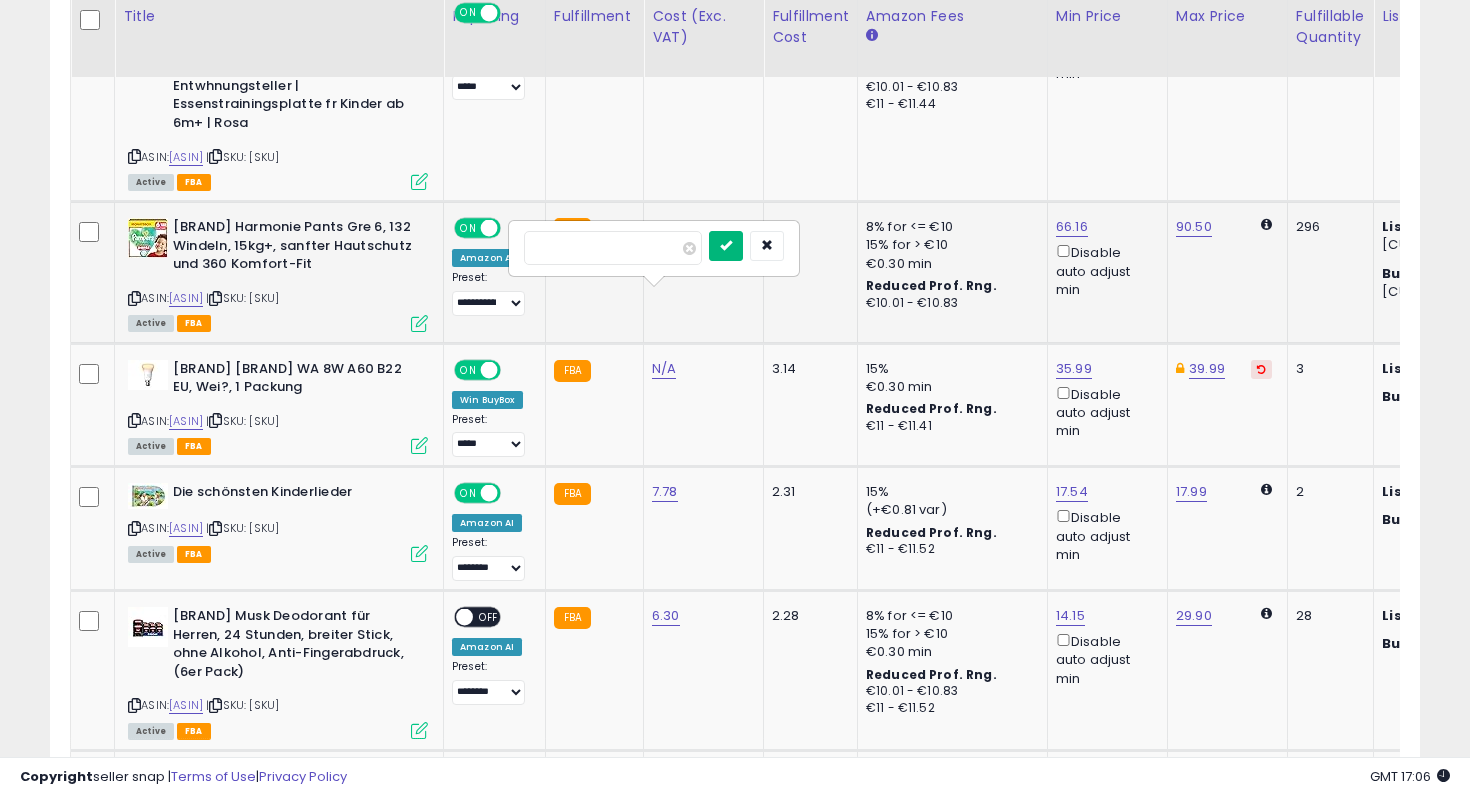 click at bounding box center [726, 245] 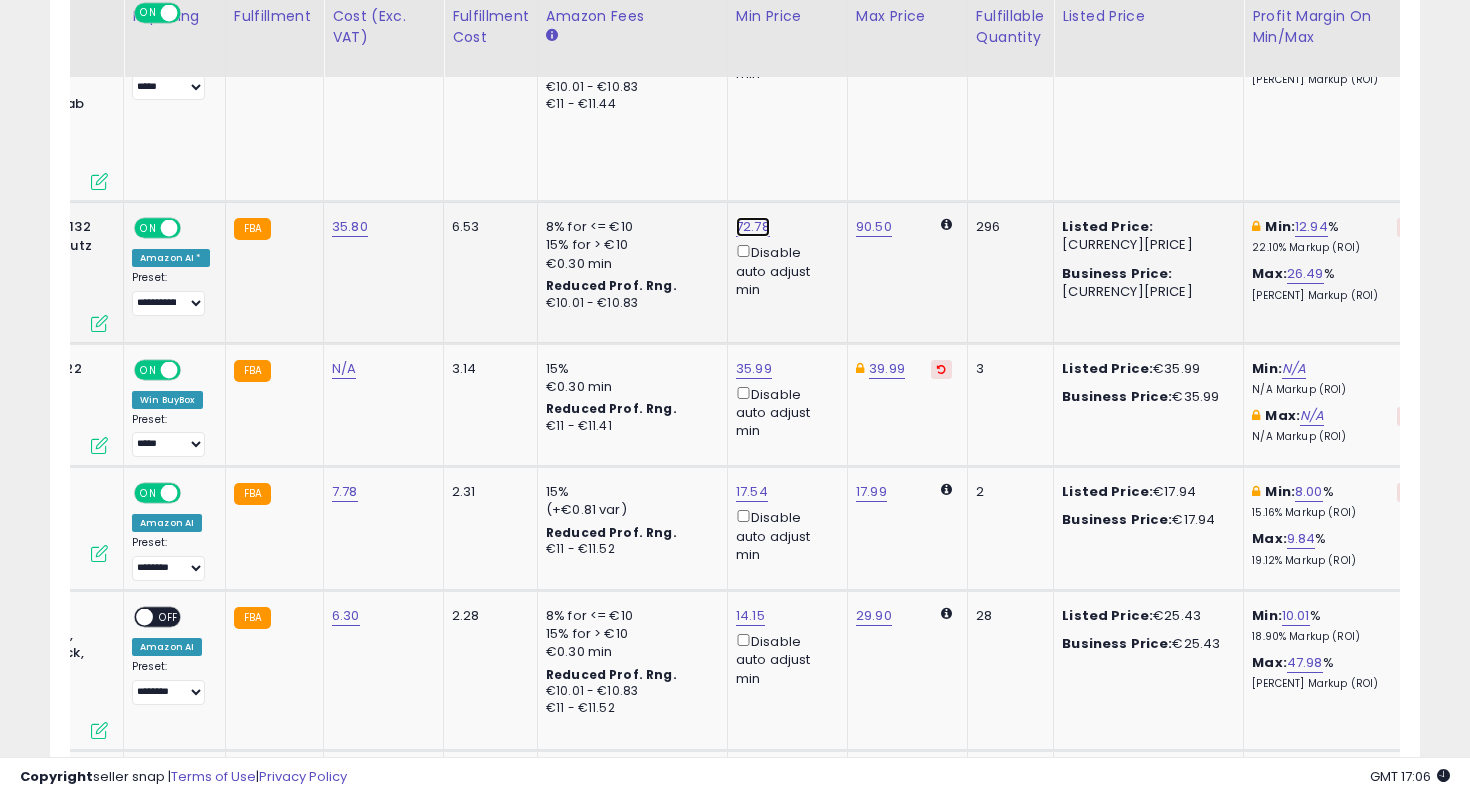 click on "72.78" at bounding box center (753, -1830) 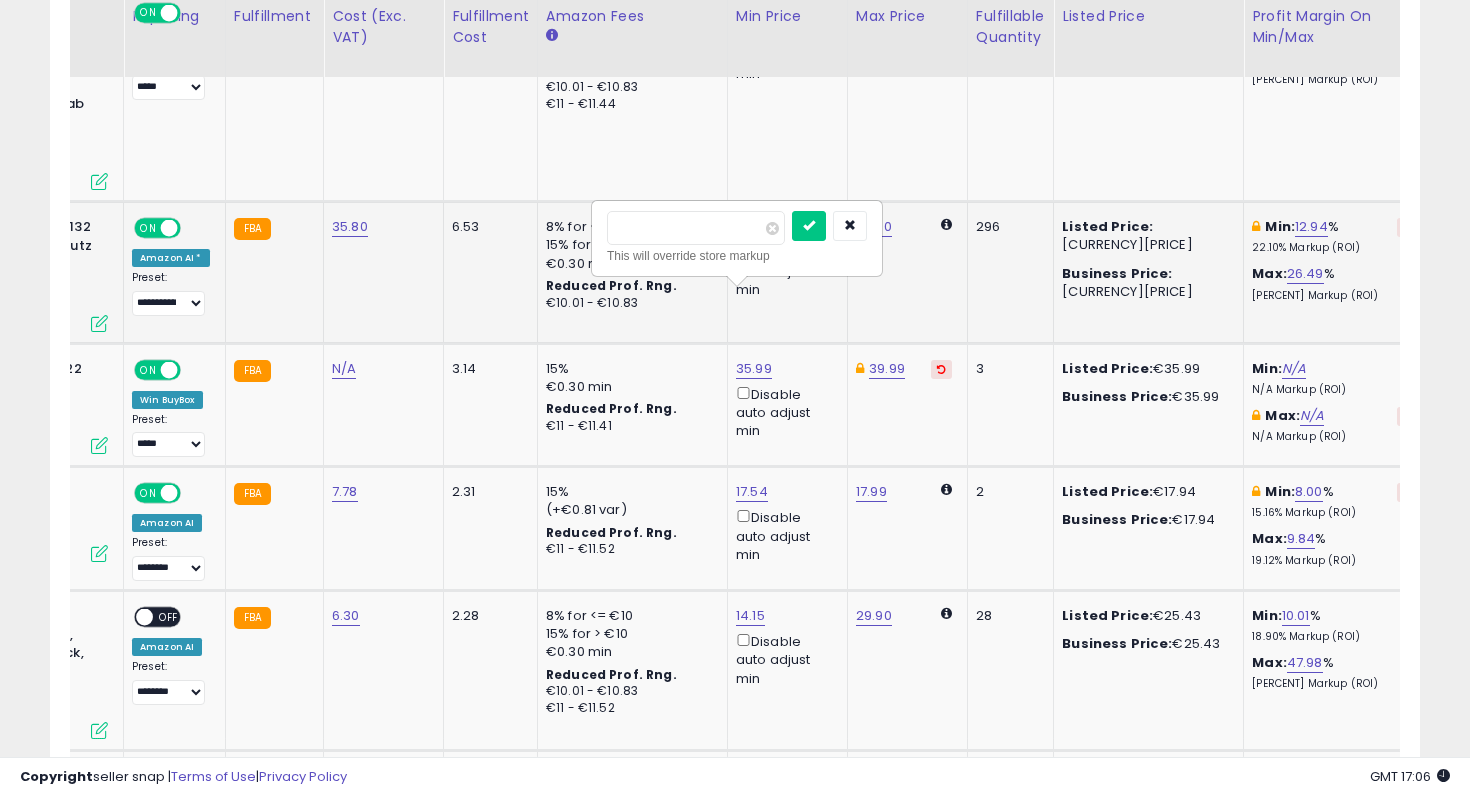 click on "*****" at bounding box center (696, 228) 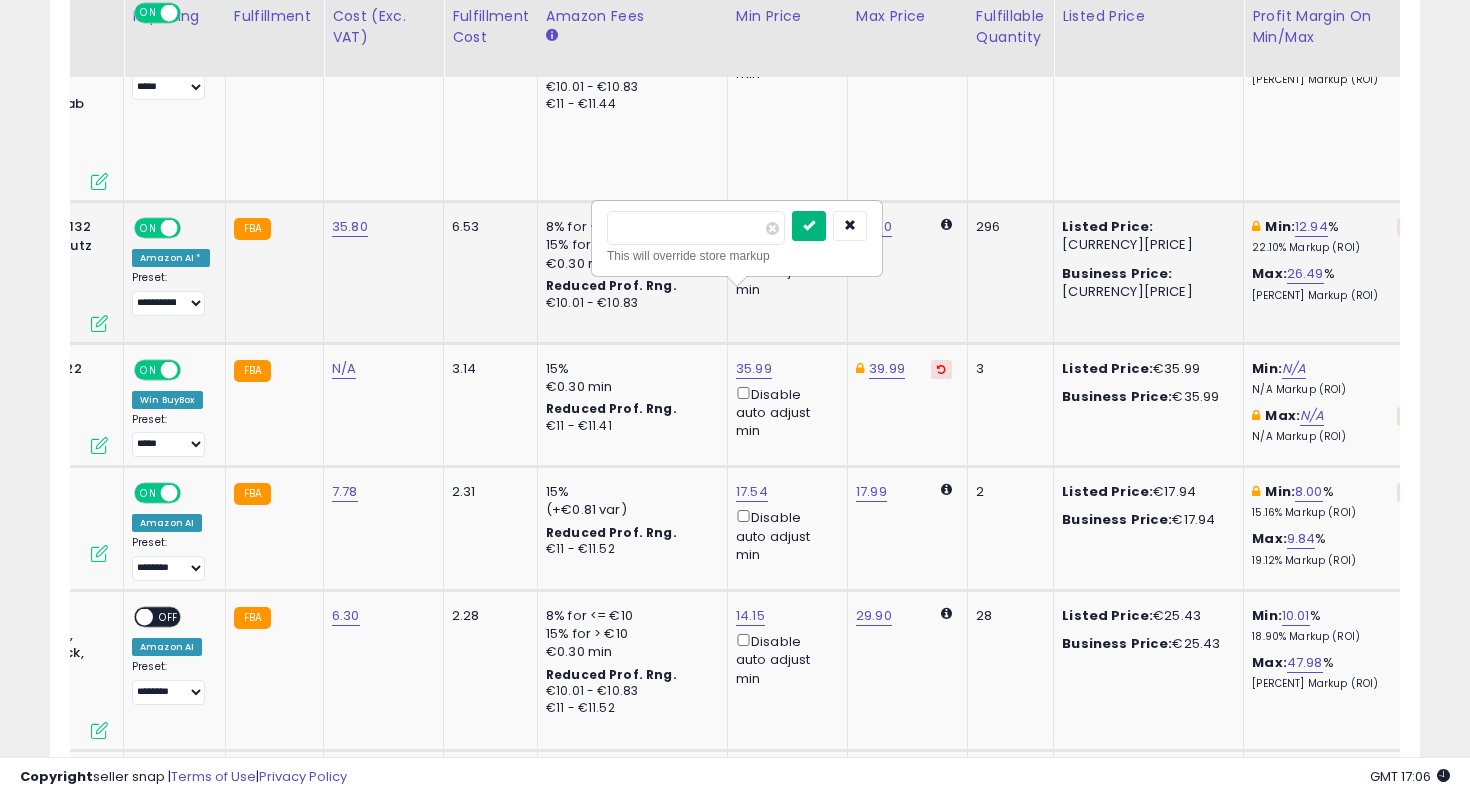 type on "*****" 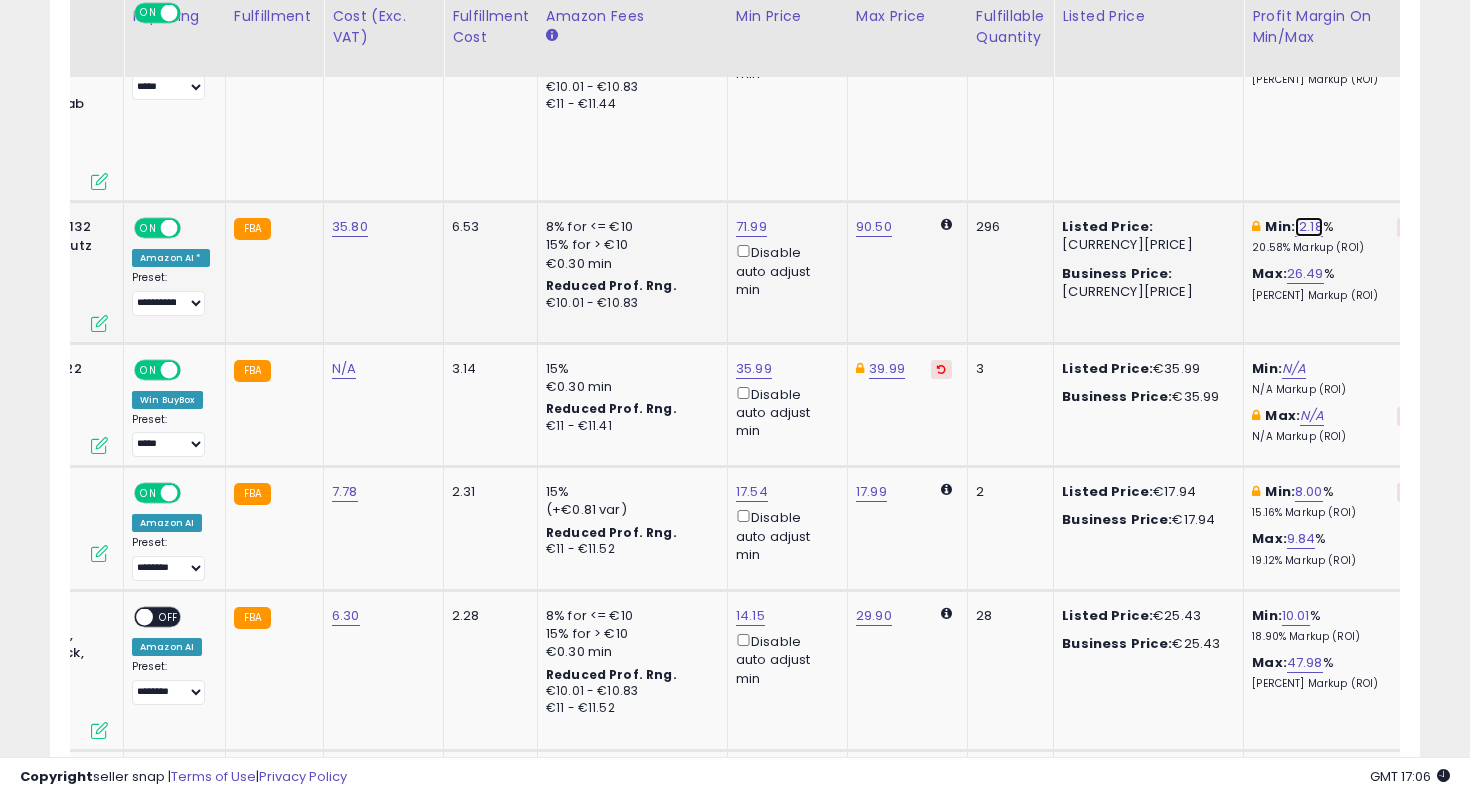 click on "12.18" at bounding box center (1309, 227) 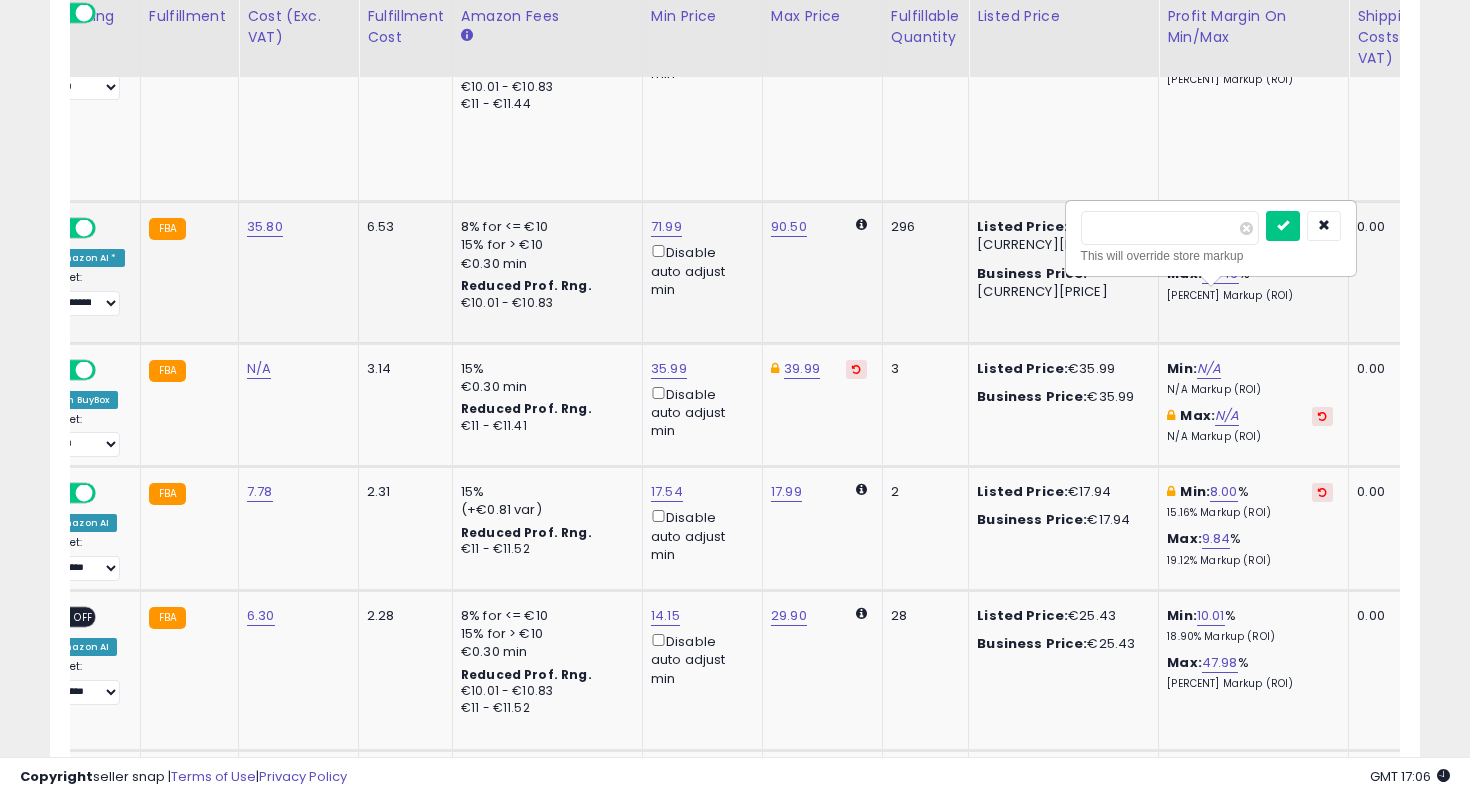 click on "*****" at bounding box center [1170, 228] 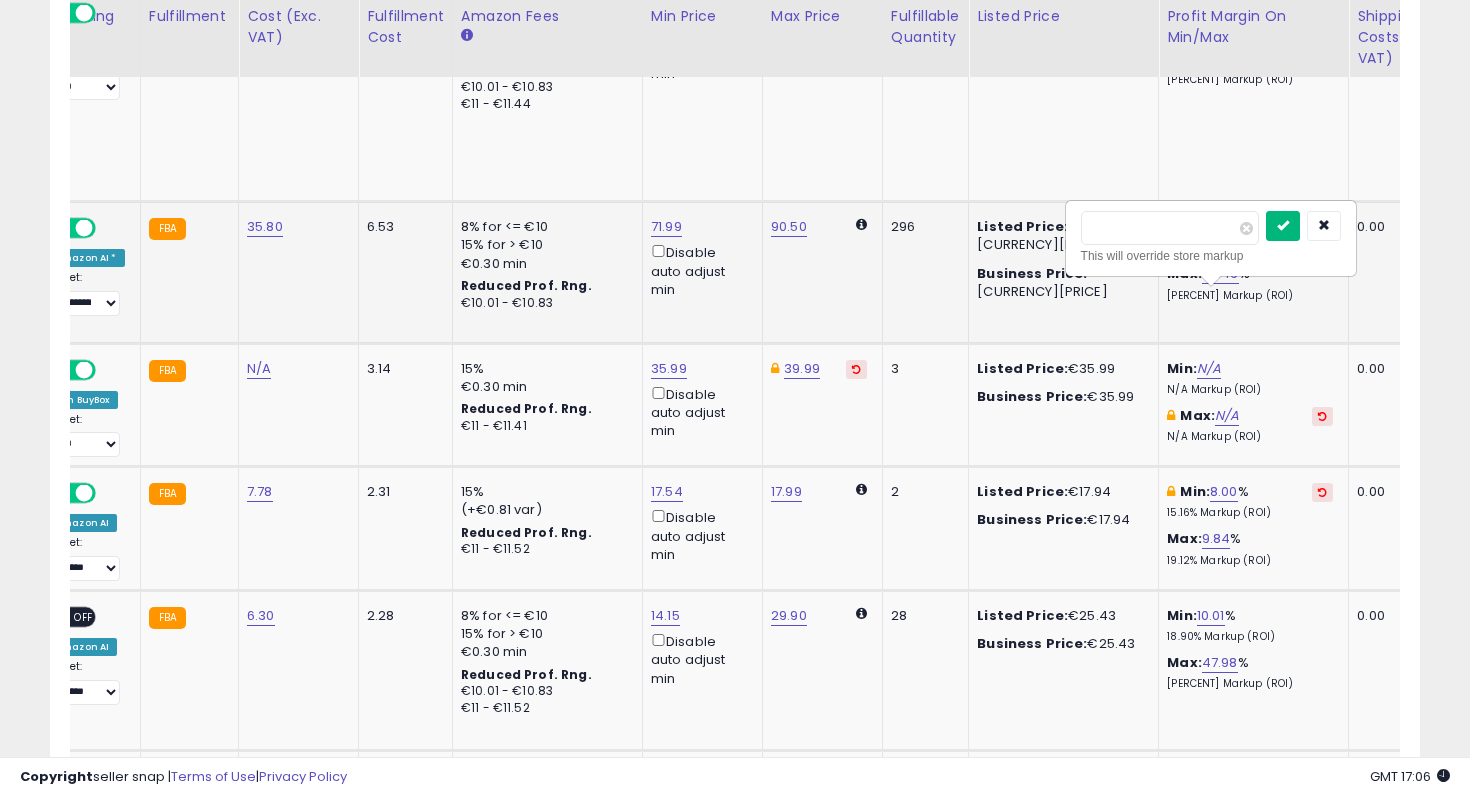 type on "**" 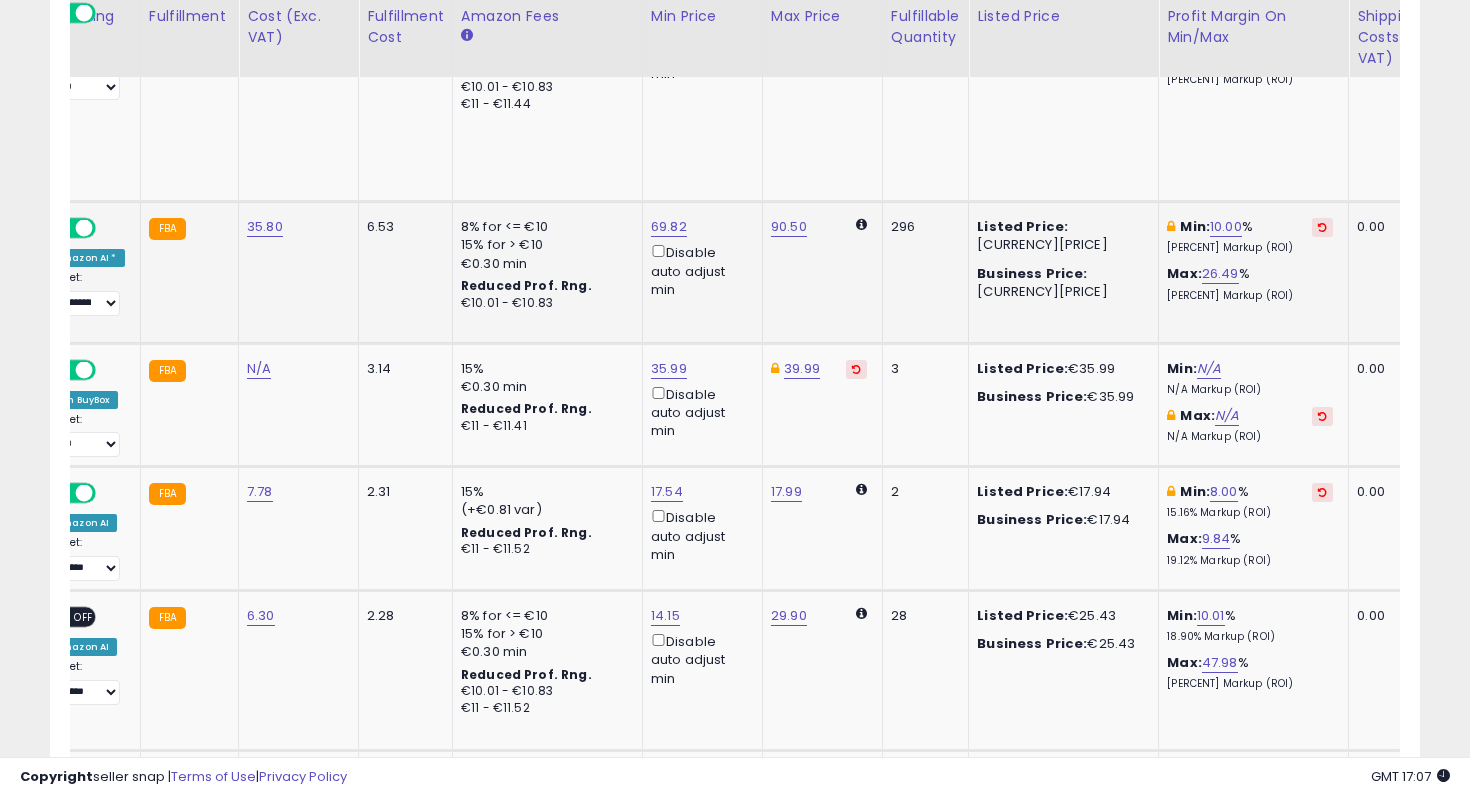 scroll, scrollTop: 0, scrollLeft: 0, axis: both 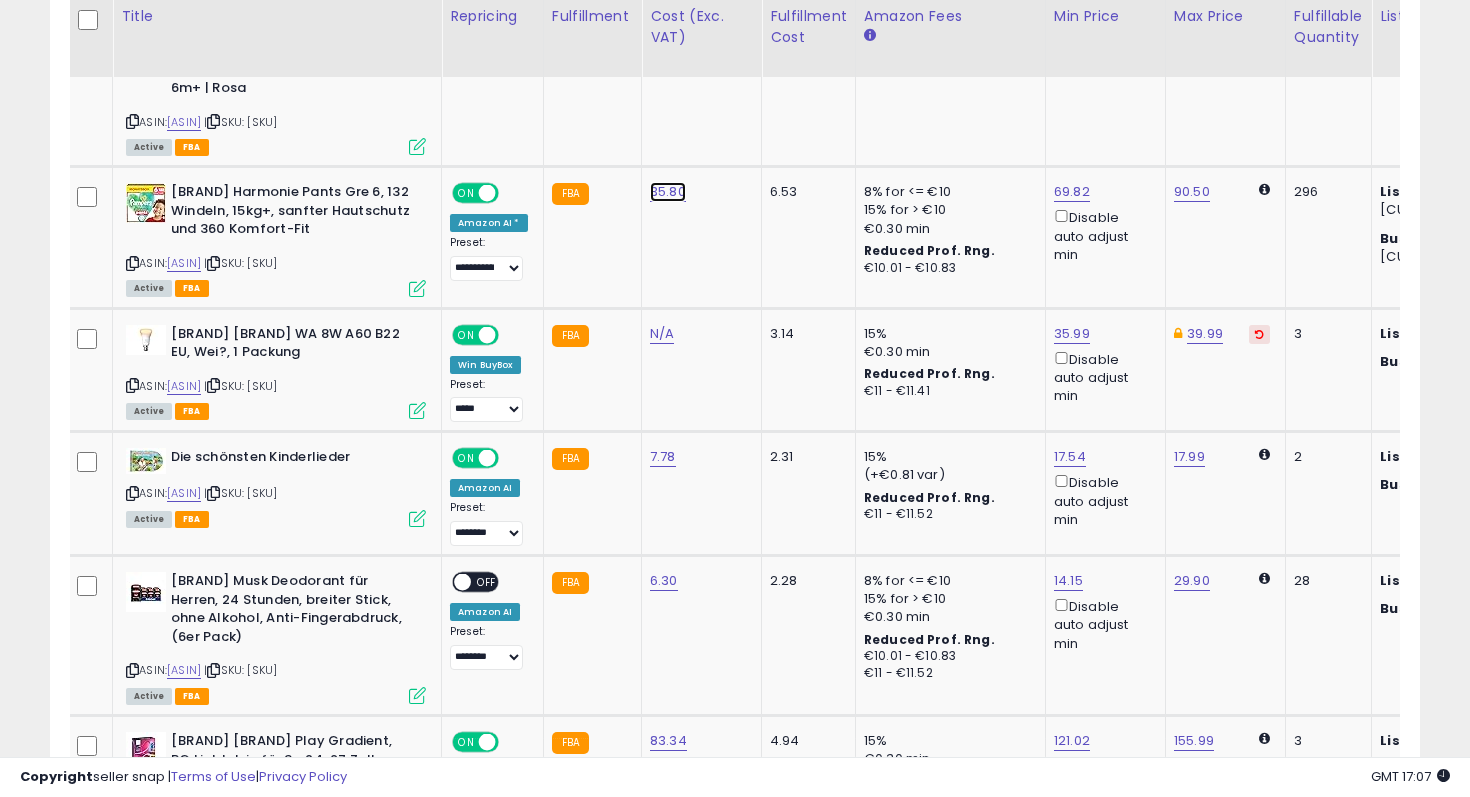 click on "35.80" at bounding box center [668, -1865] 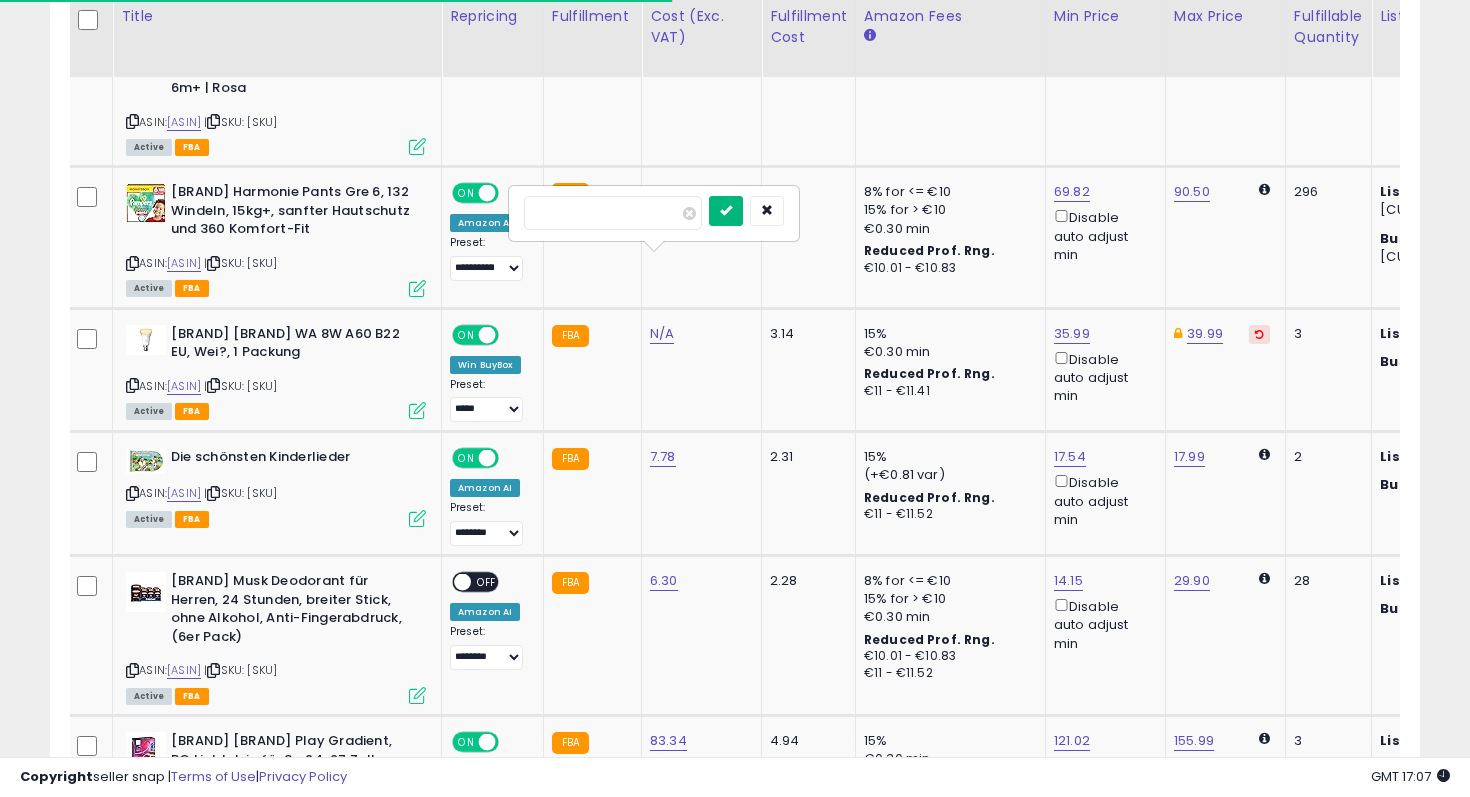 click at bounding box center (726, 211) 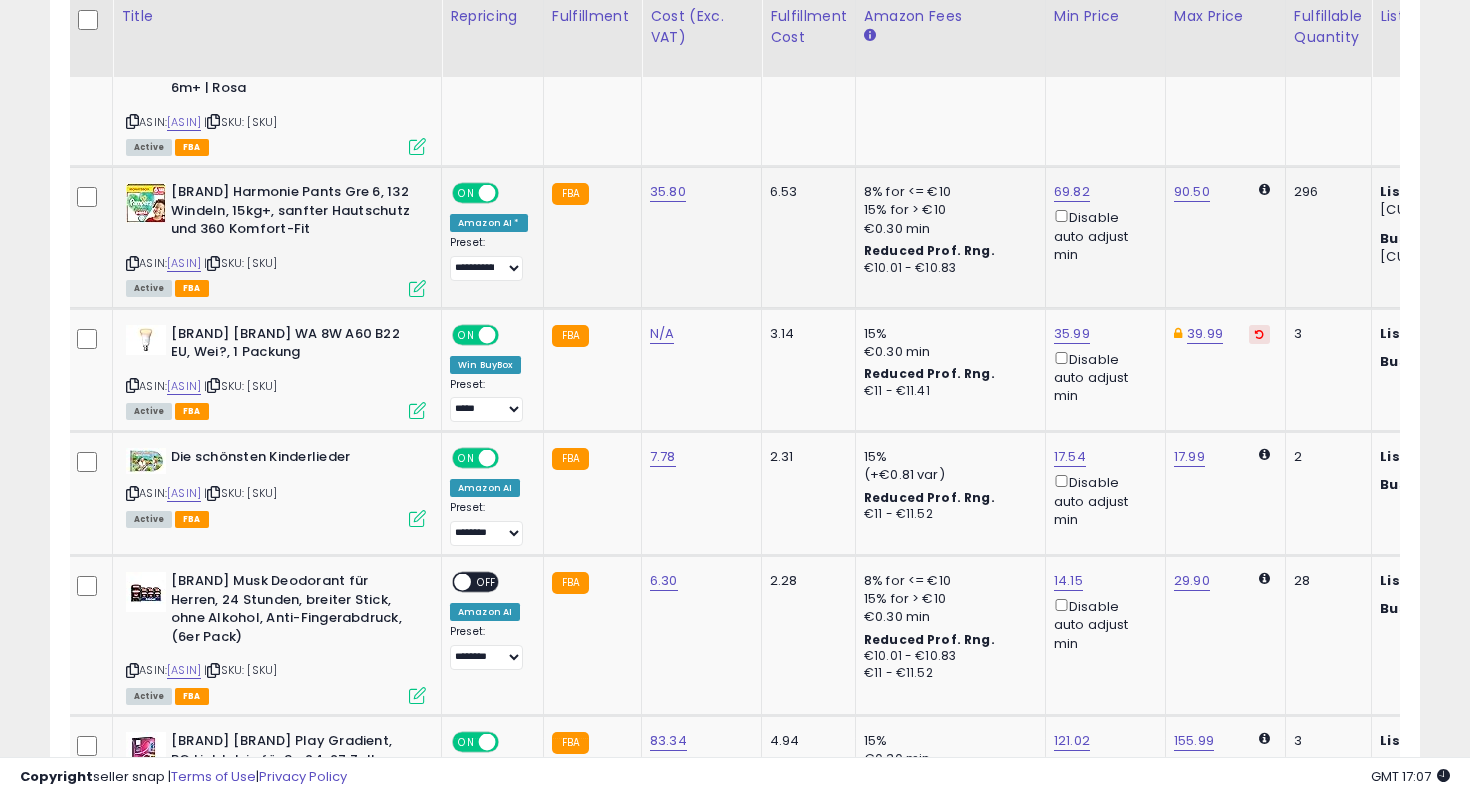 scroll, scrollTop: 0, scrollLeft: 342, axis: horizontal 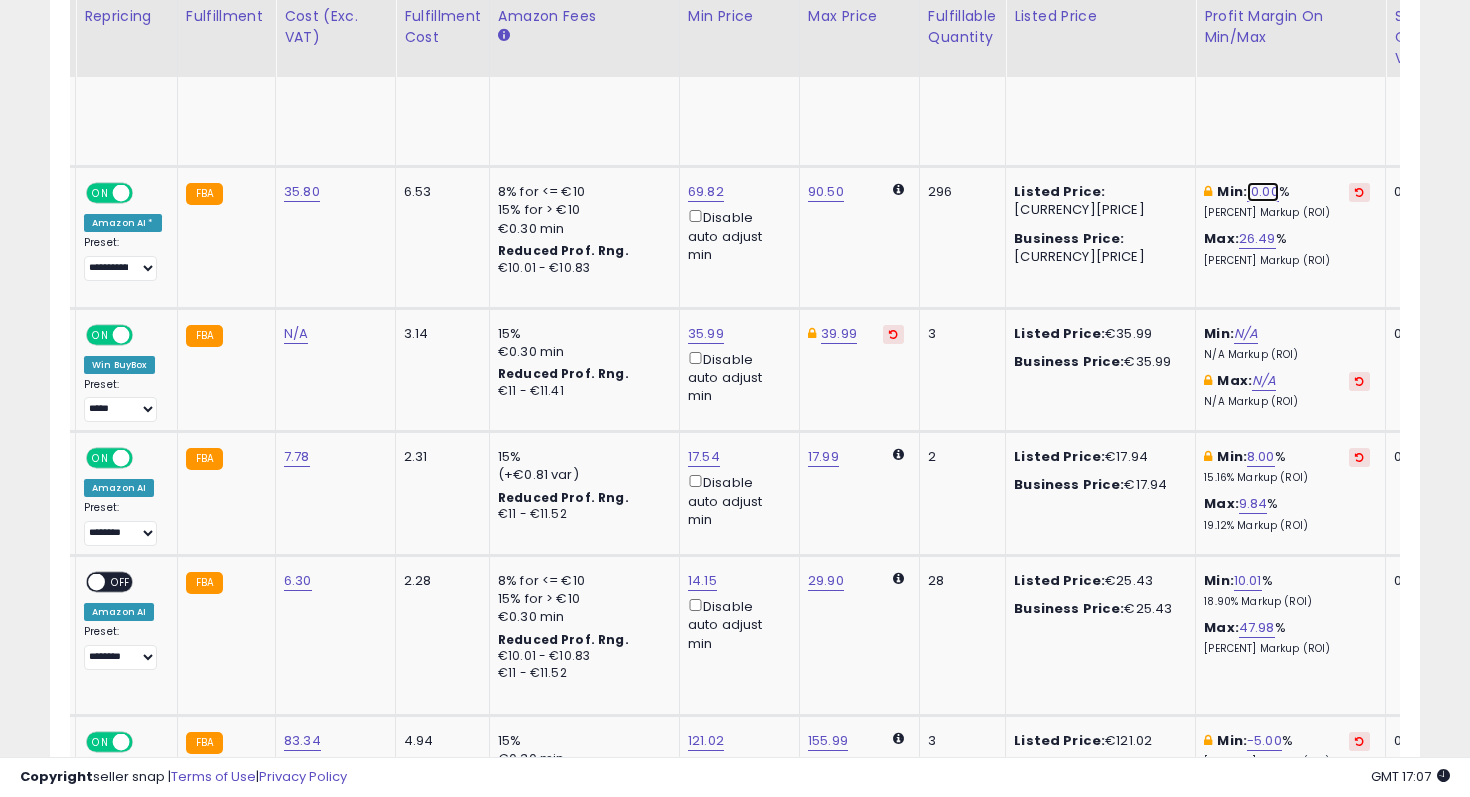 click on "10.00" at bounding box center [1263, 192] 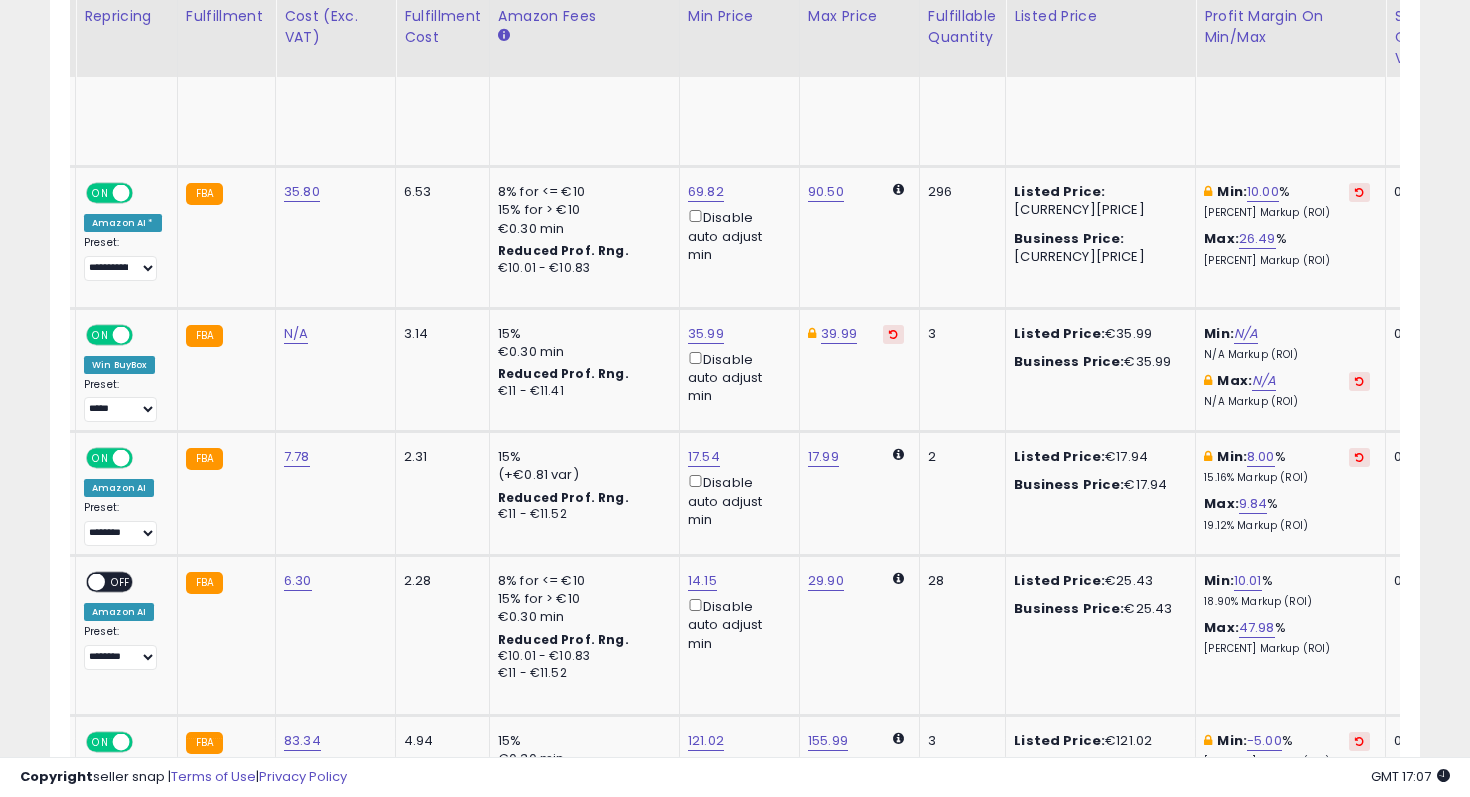 scroll, scrollTop: 0, scrollLeft: 407, axis: horizontal 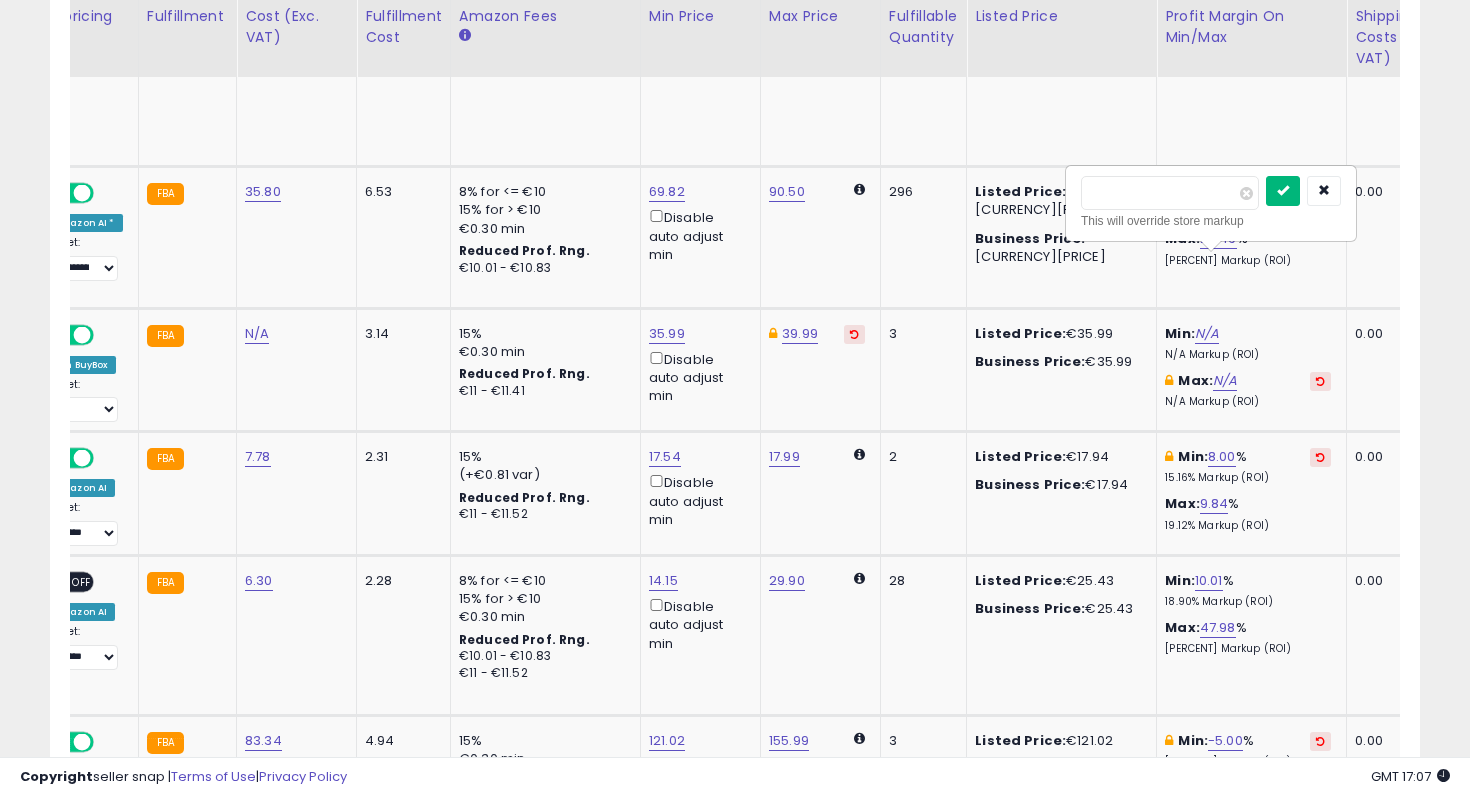 click at bounding box center (1283, 190) 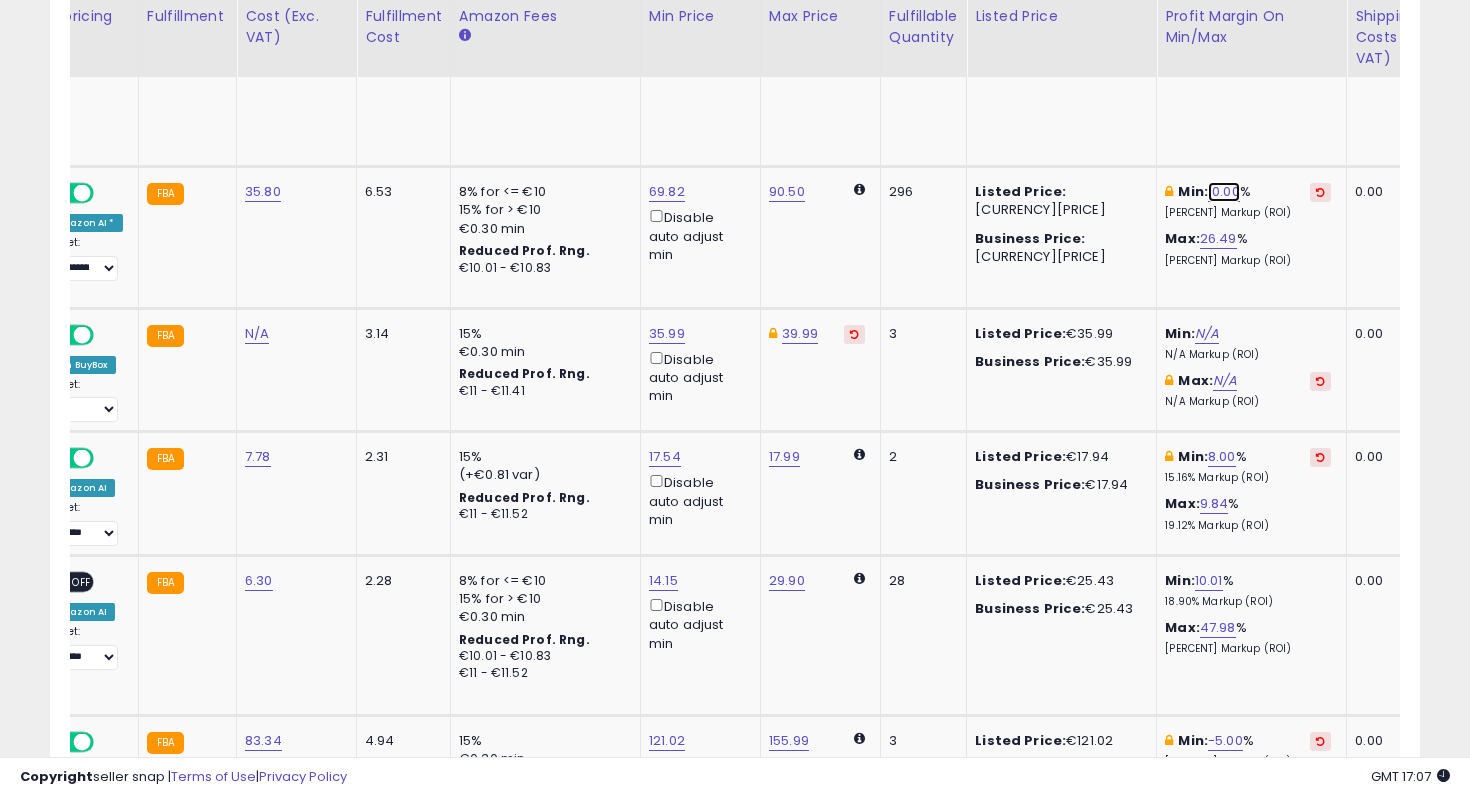 click on "10.00" at bounding box center [1224, 192] 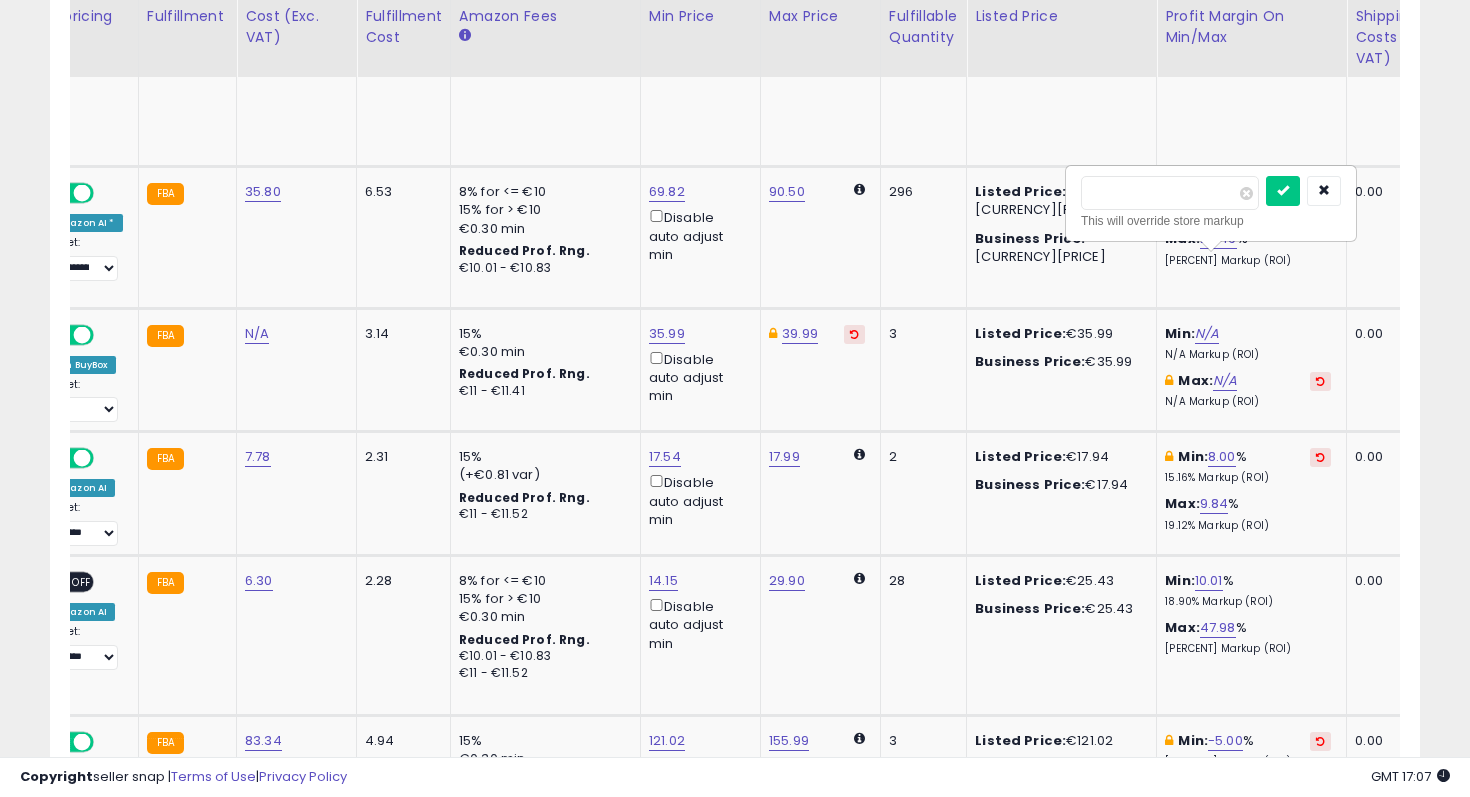 click on "*****" at bounding box center (1170, 193) 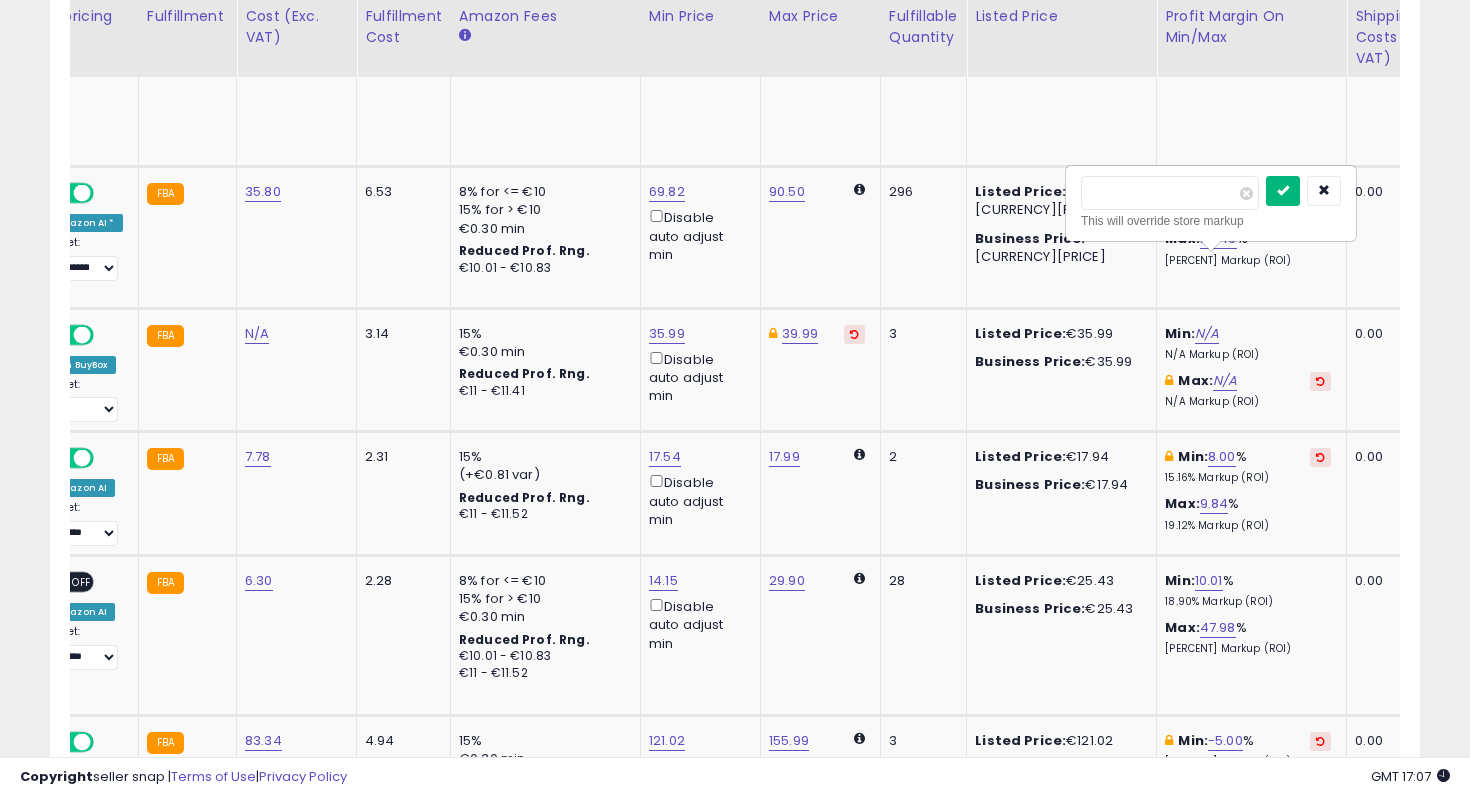 type on "**" 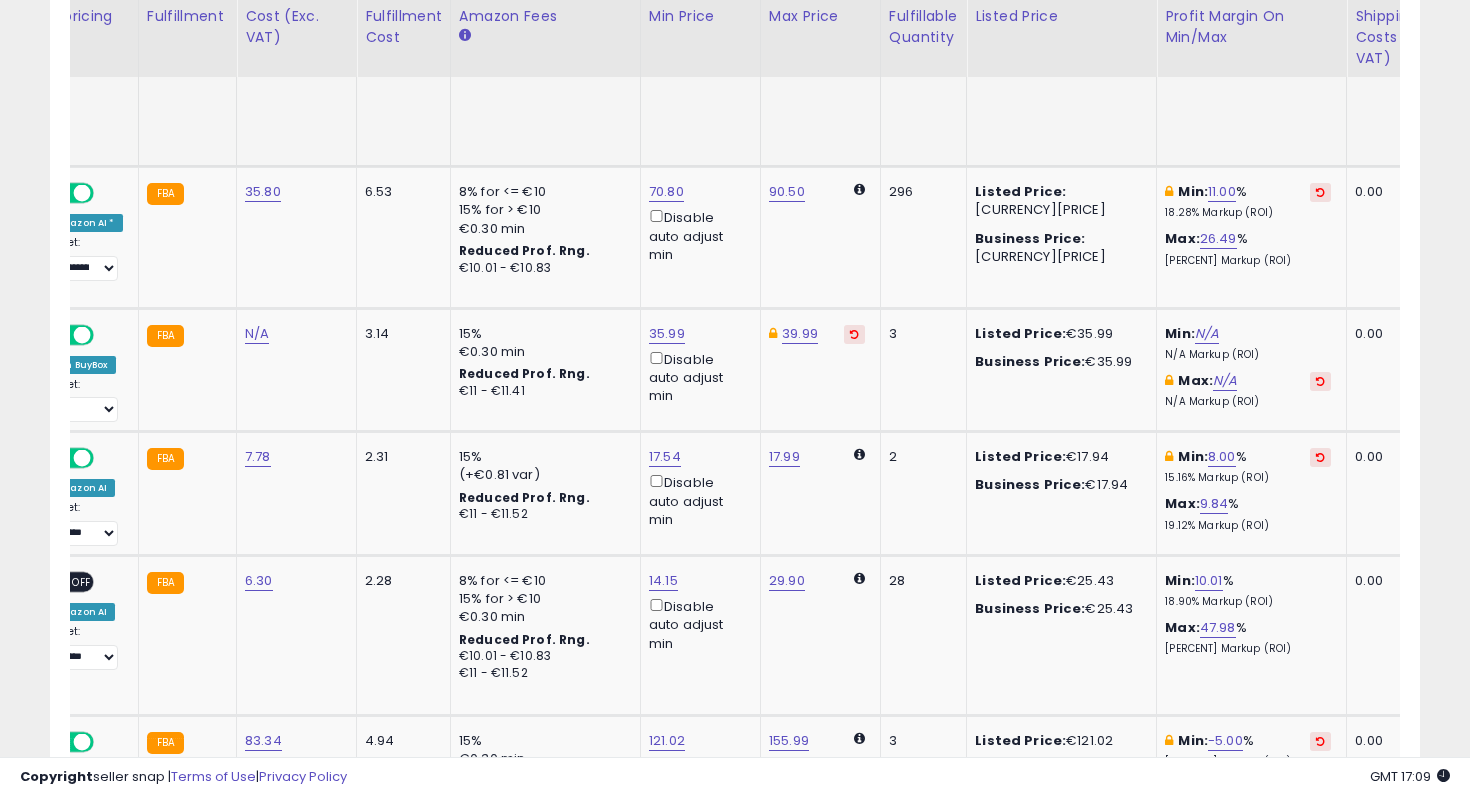 scroll, scrollTop: 0, scrollLeft: 0, axis: both 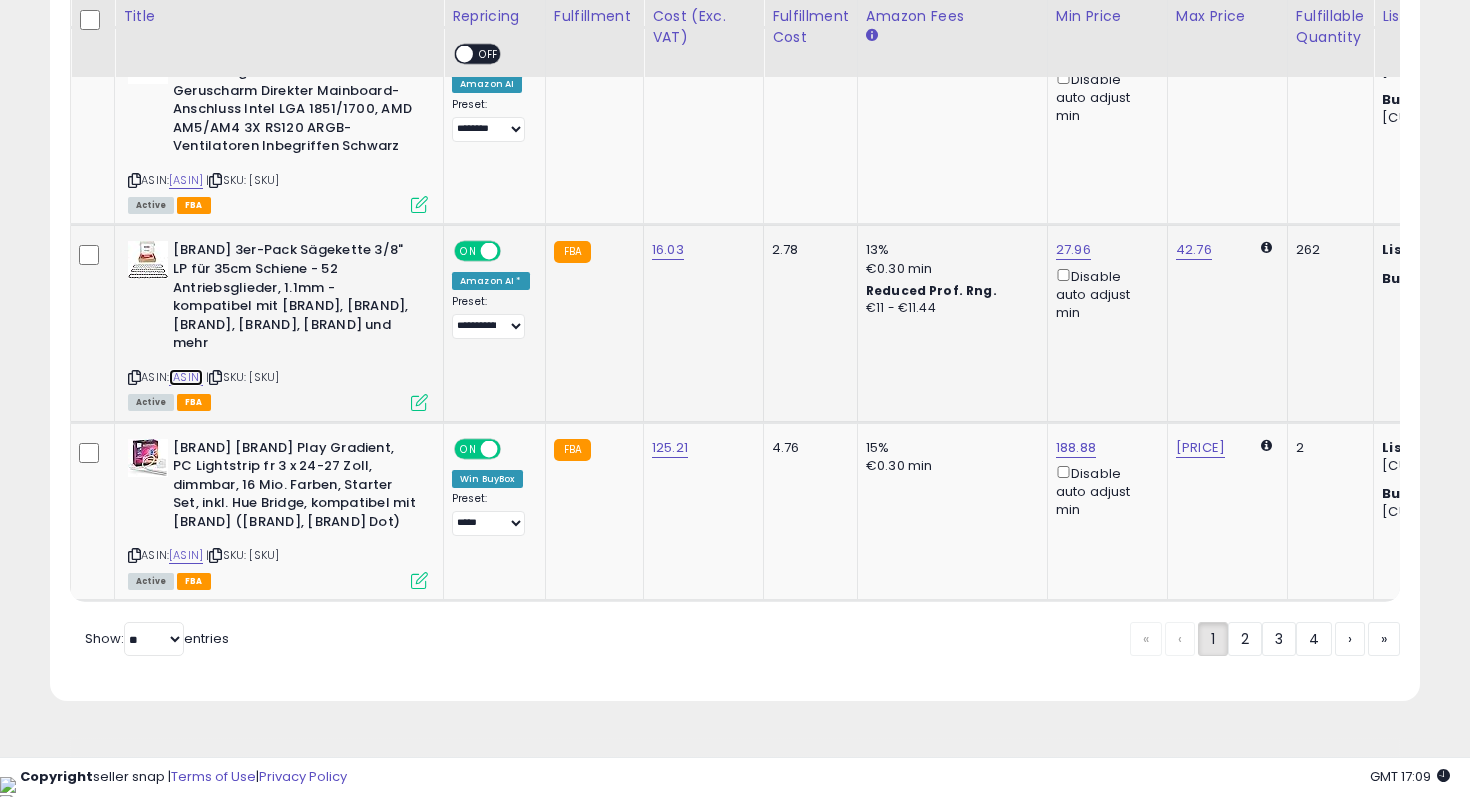 click on "B08LDZS3D3" at bounding box center (186, 377) 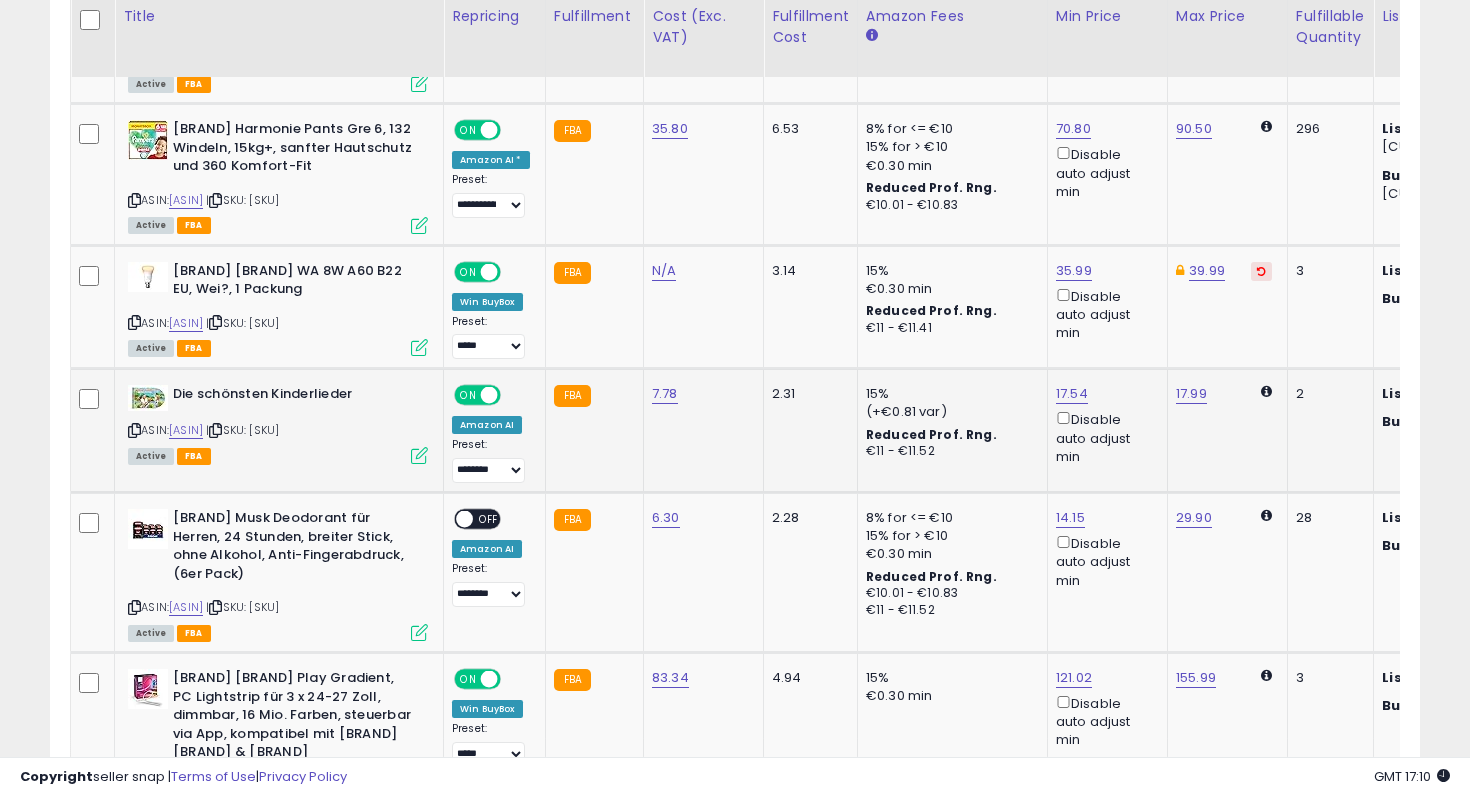 click on "**********" 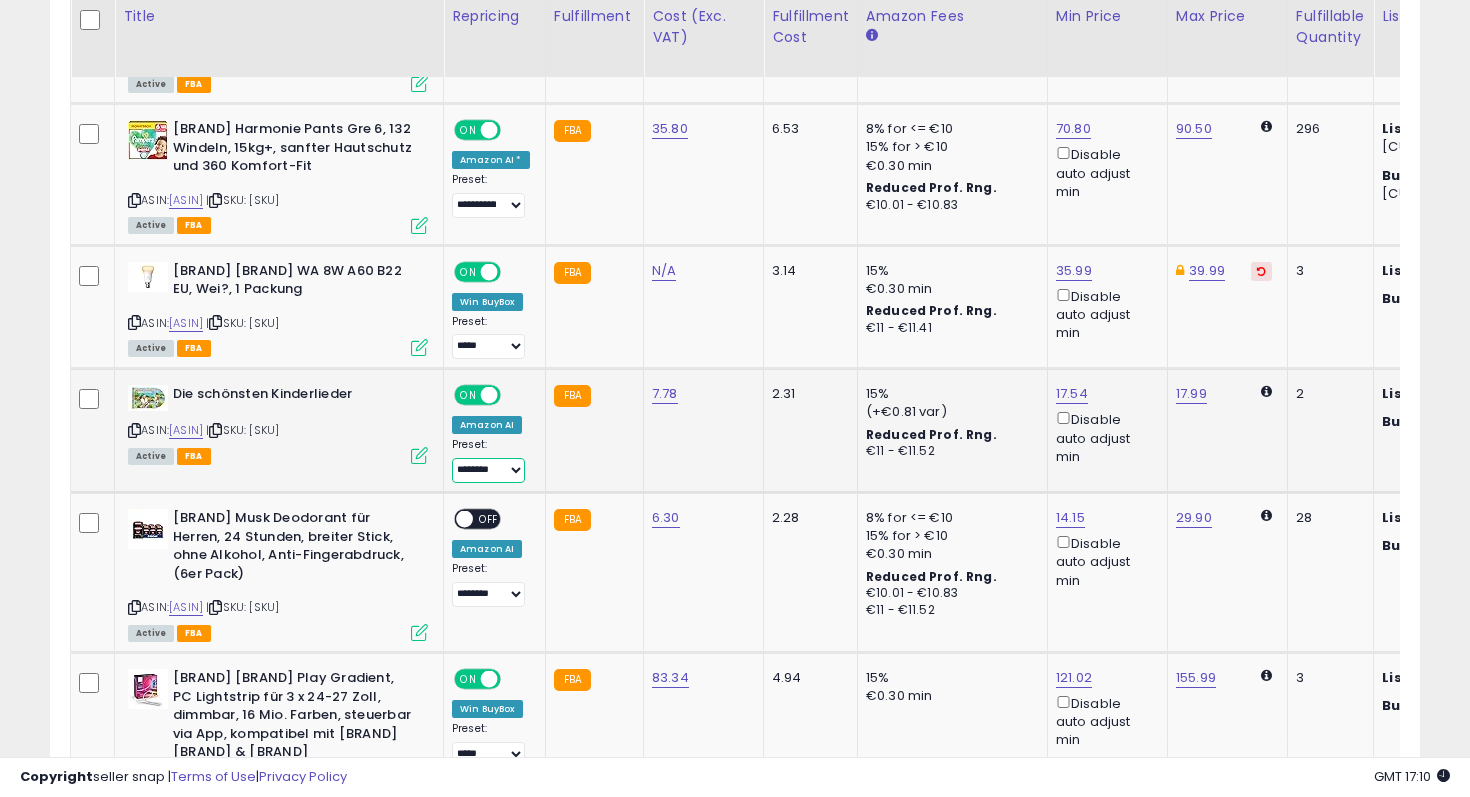 click on "**********" at bounding box center [488, 470] 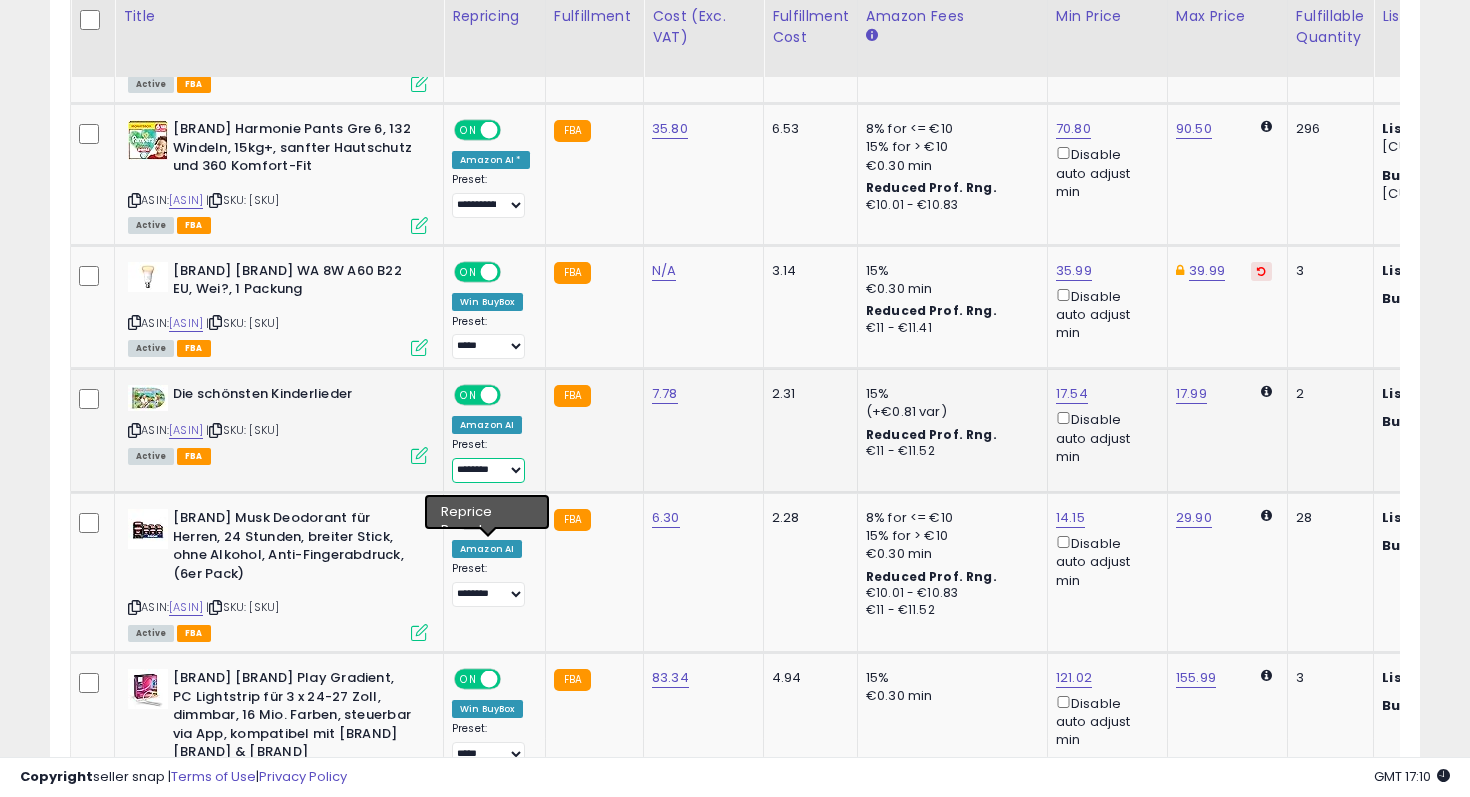 select on "**********" 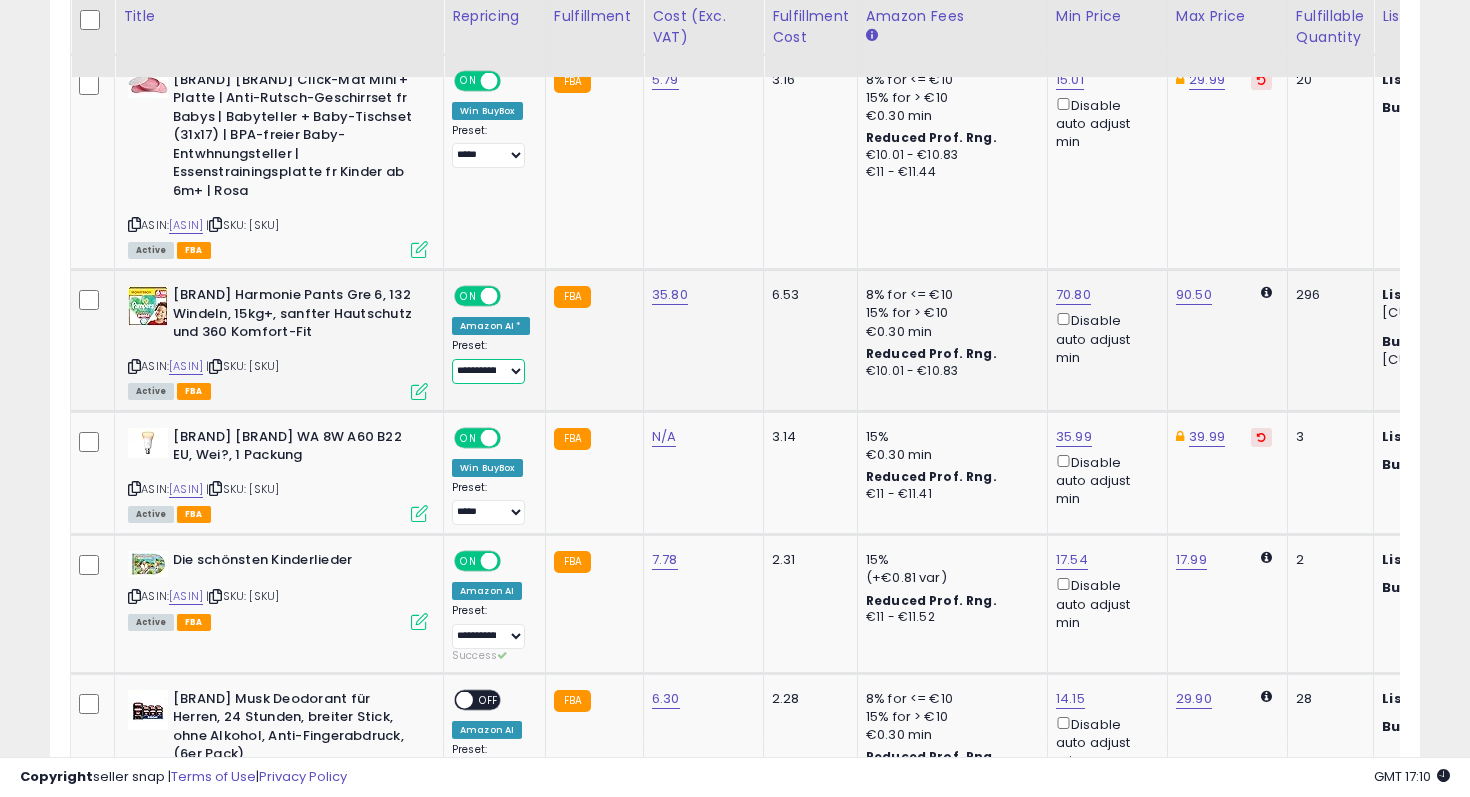 click on "**********" at bounding box center (488, 371) 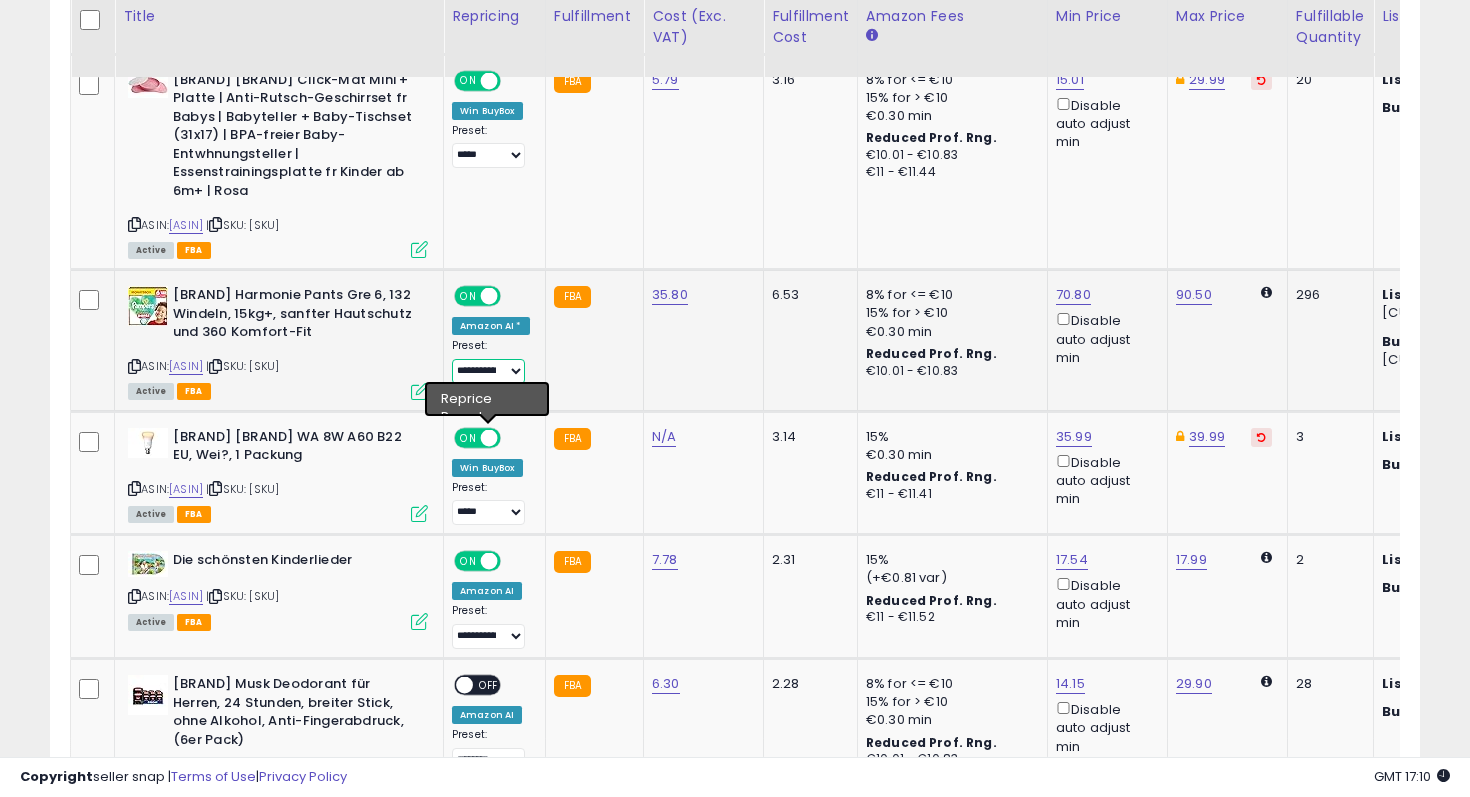 select on "**********" 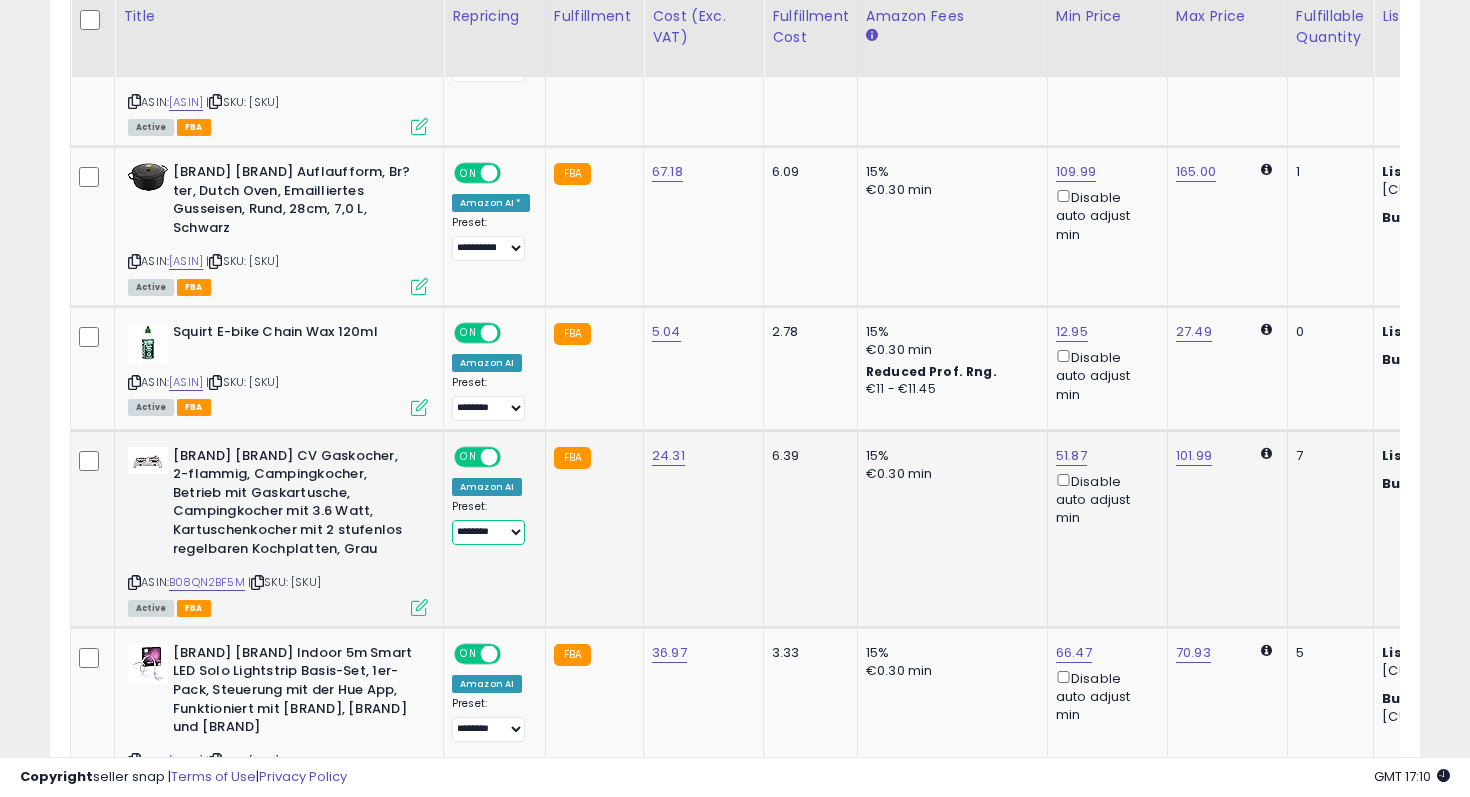 click on "**********" at bounding box center [488, 532] 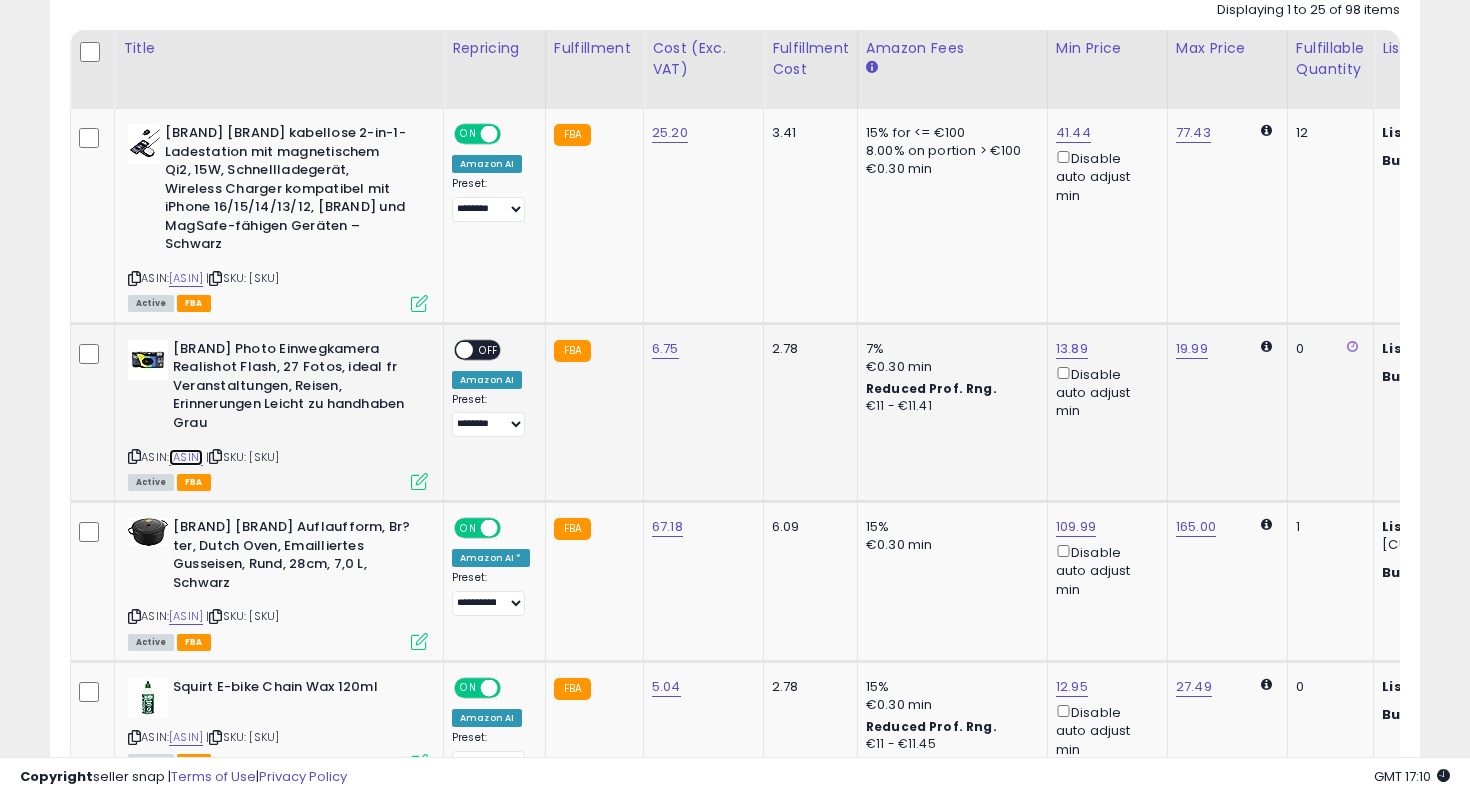 click on "B0CFR36GBK" at bounding box center (186, 457) 